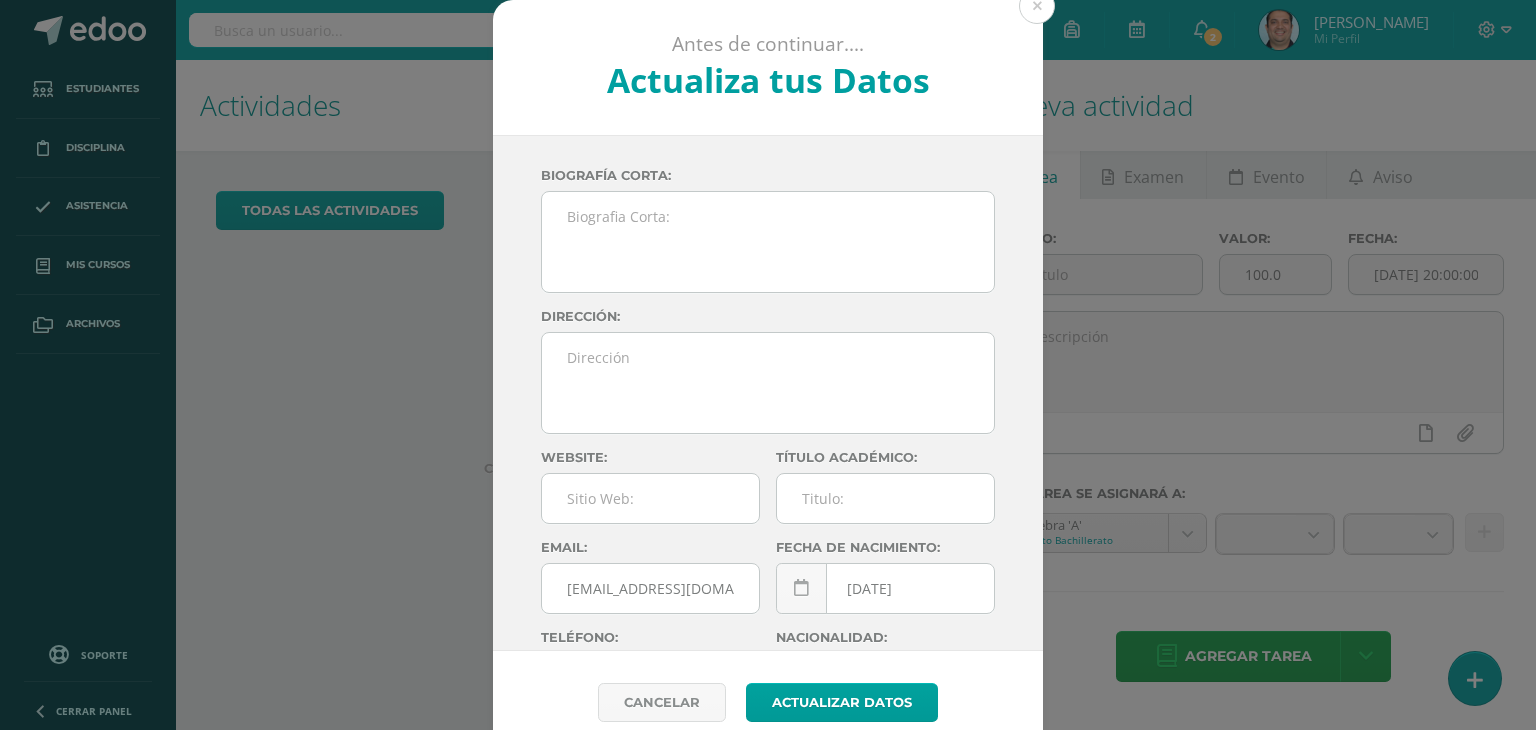 scroll, scrollTop: 0, scrollLeft: 0, axis: both 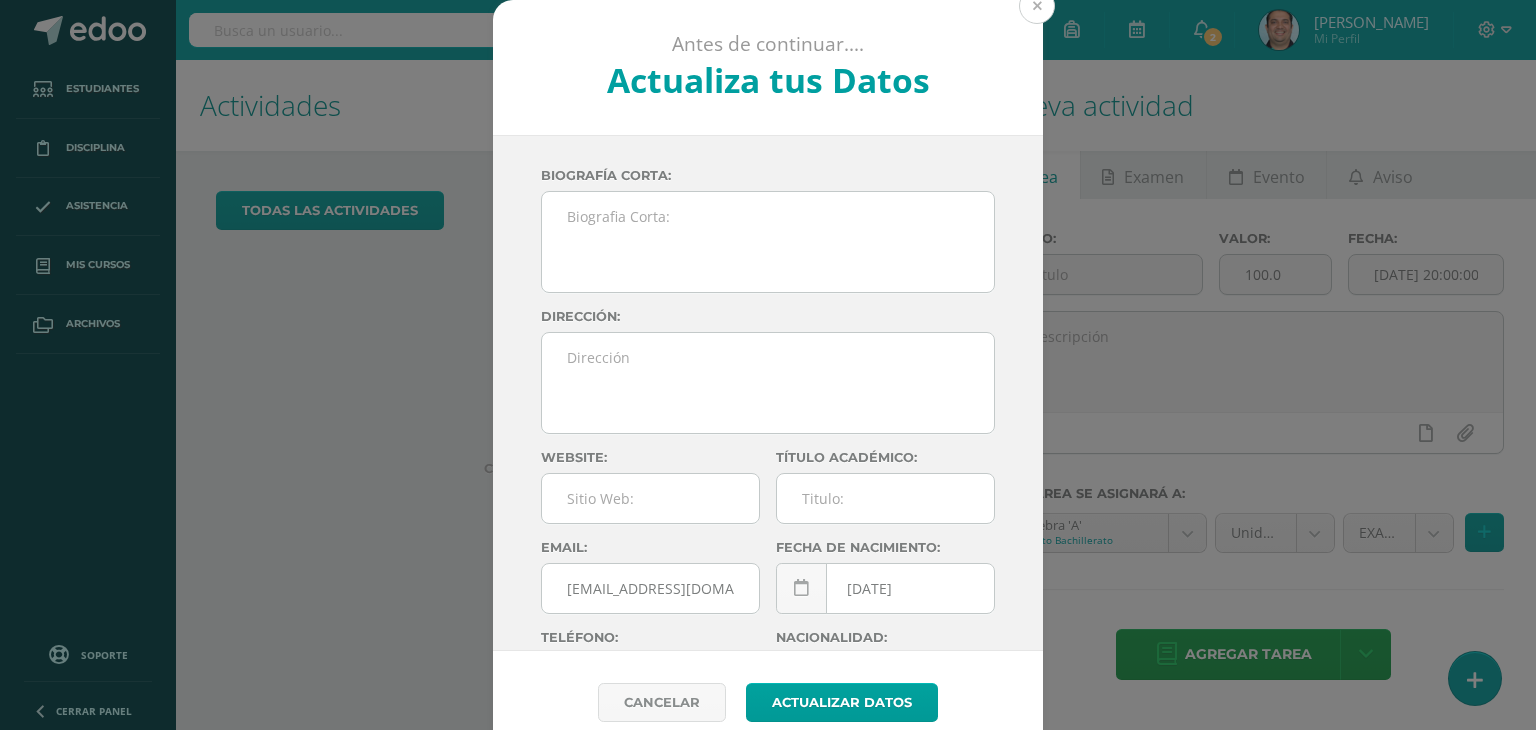 click at bounding box center (1037, 6) 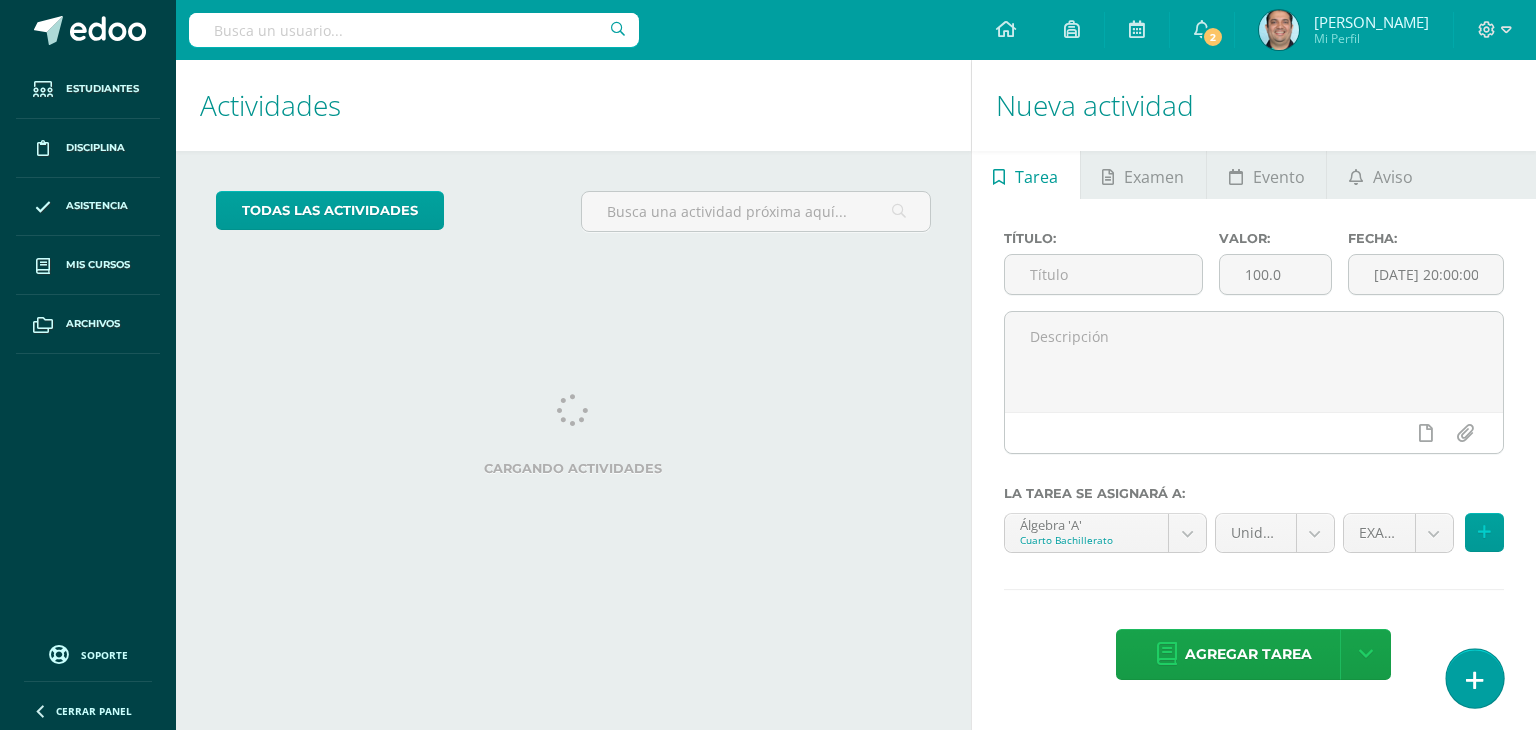 click at bounding box center (1474, 678) 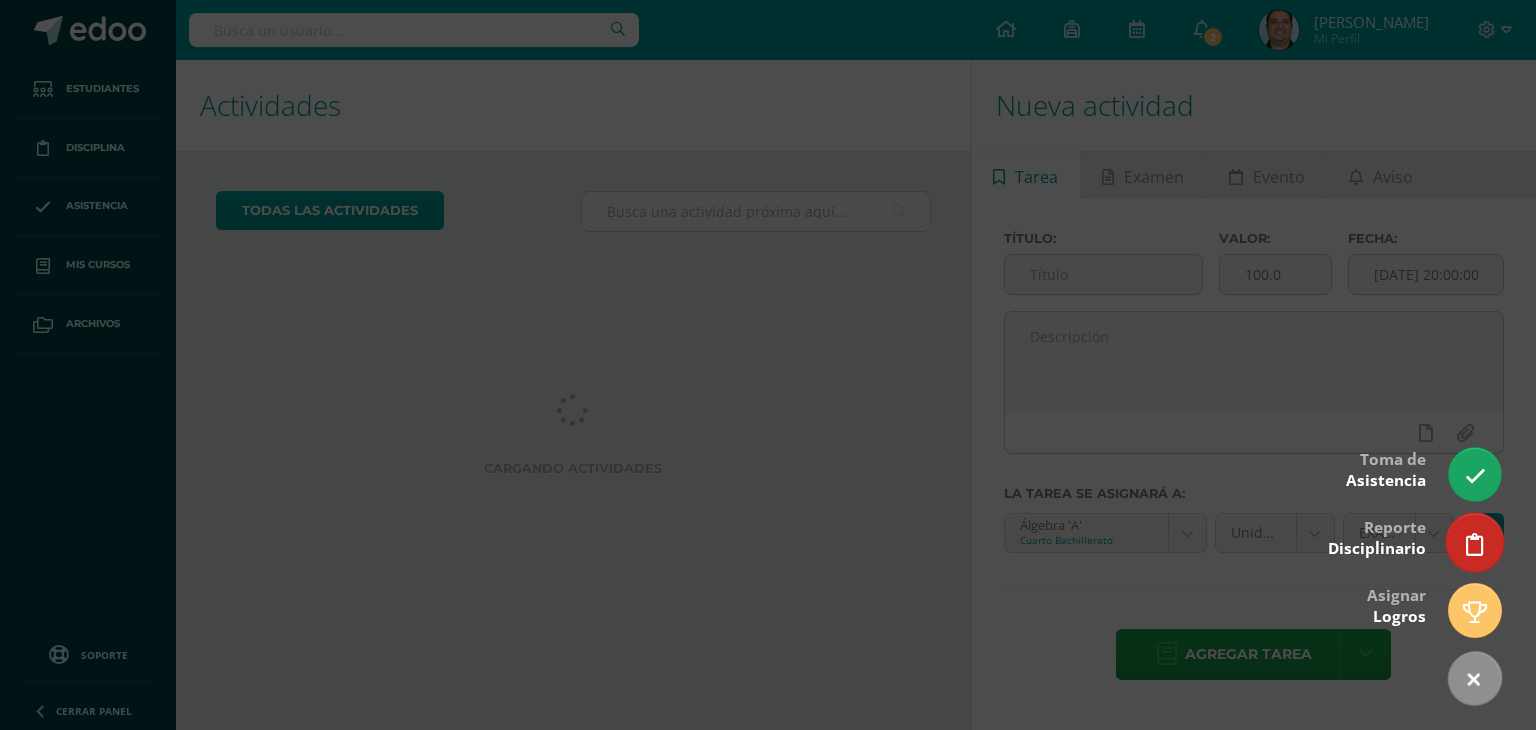 click at bounding box center [1475, 544] 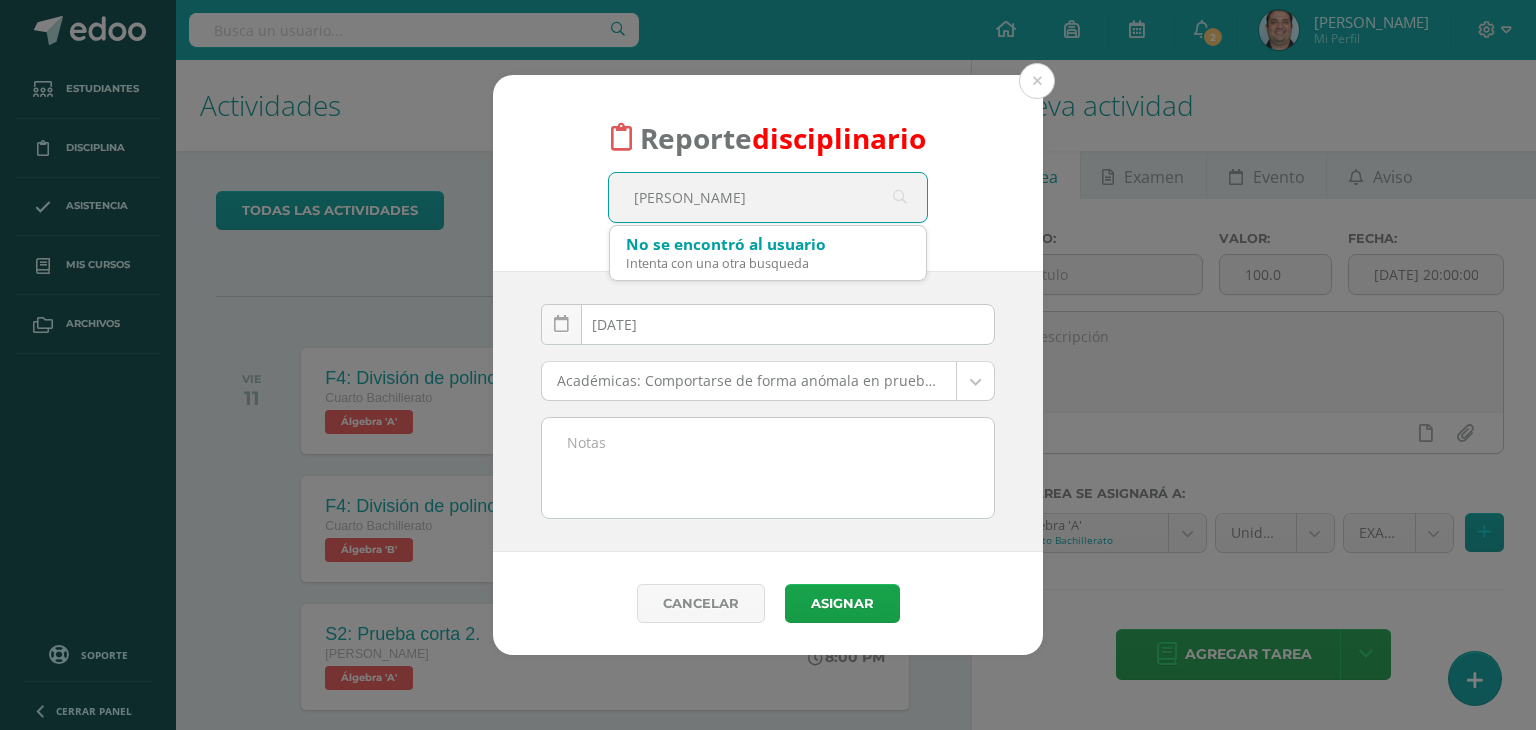 click on "emilio de leon" at bounding box center (768, 197) 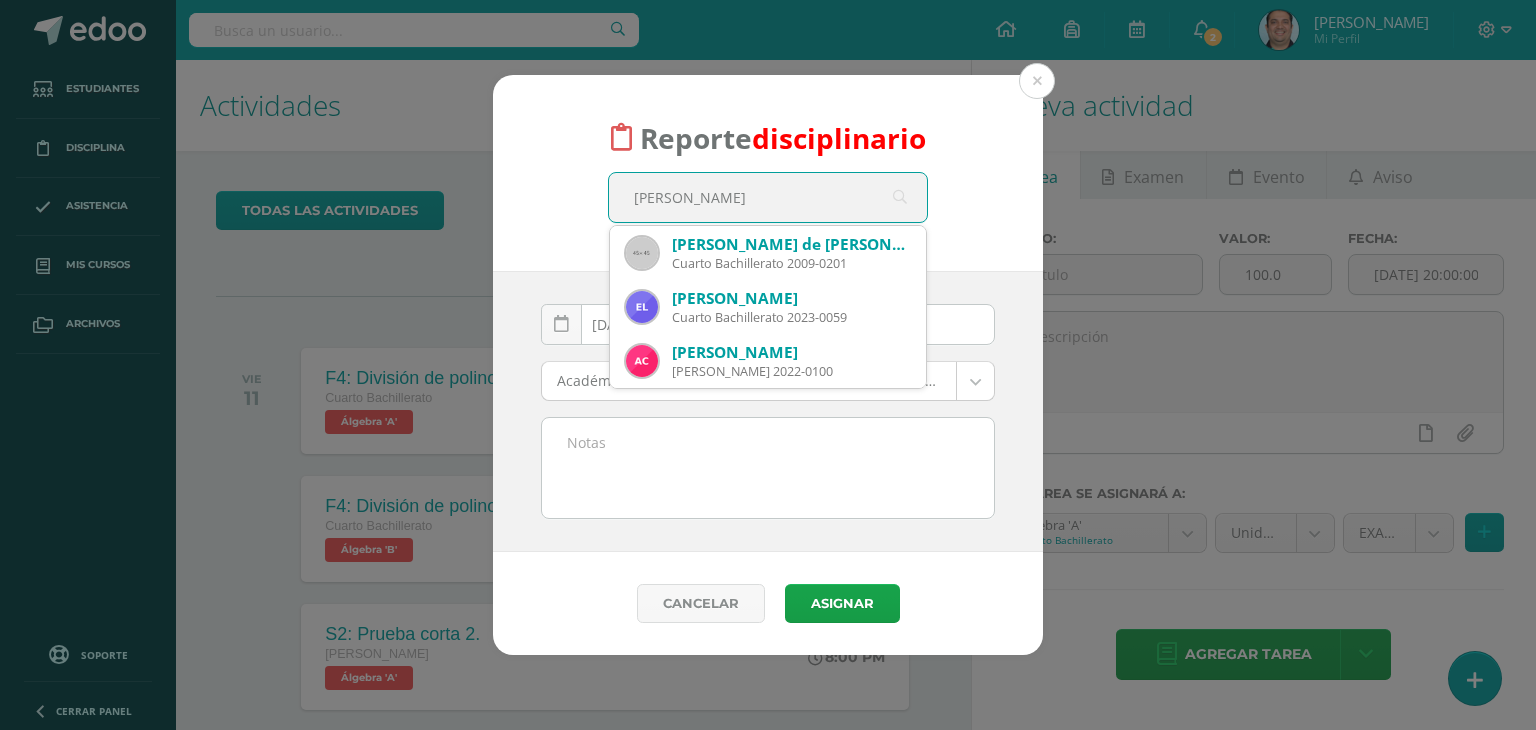 type on "emilio de l" 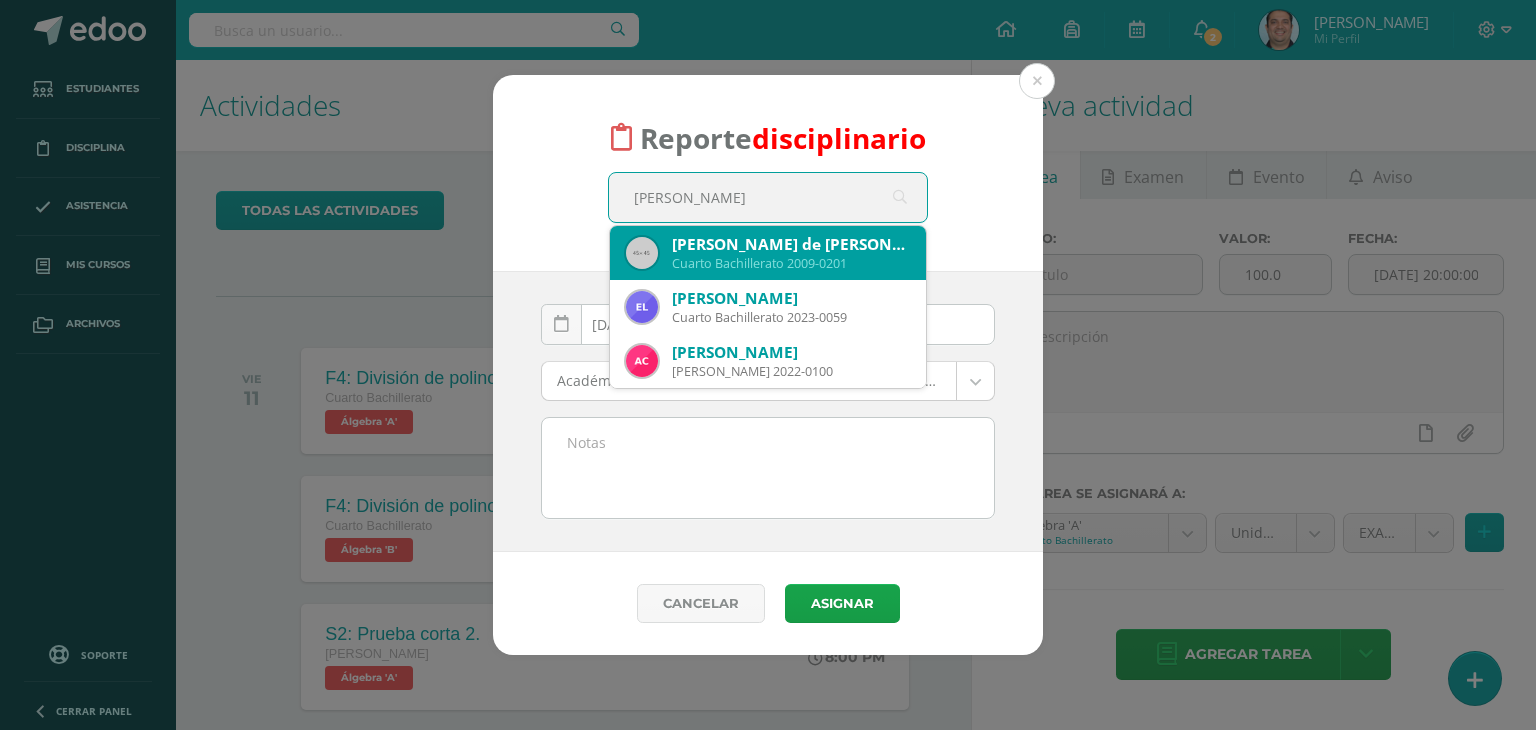 click on "Emilio Andrés de León Grajeda" at bounding box center (791, 244) 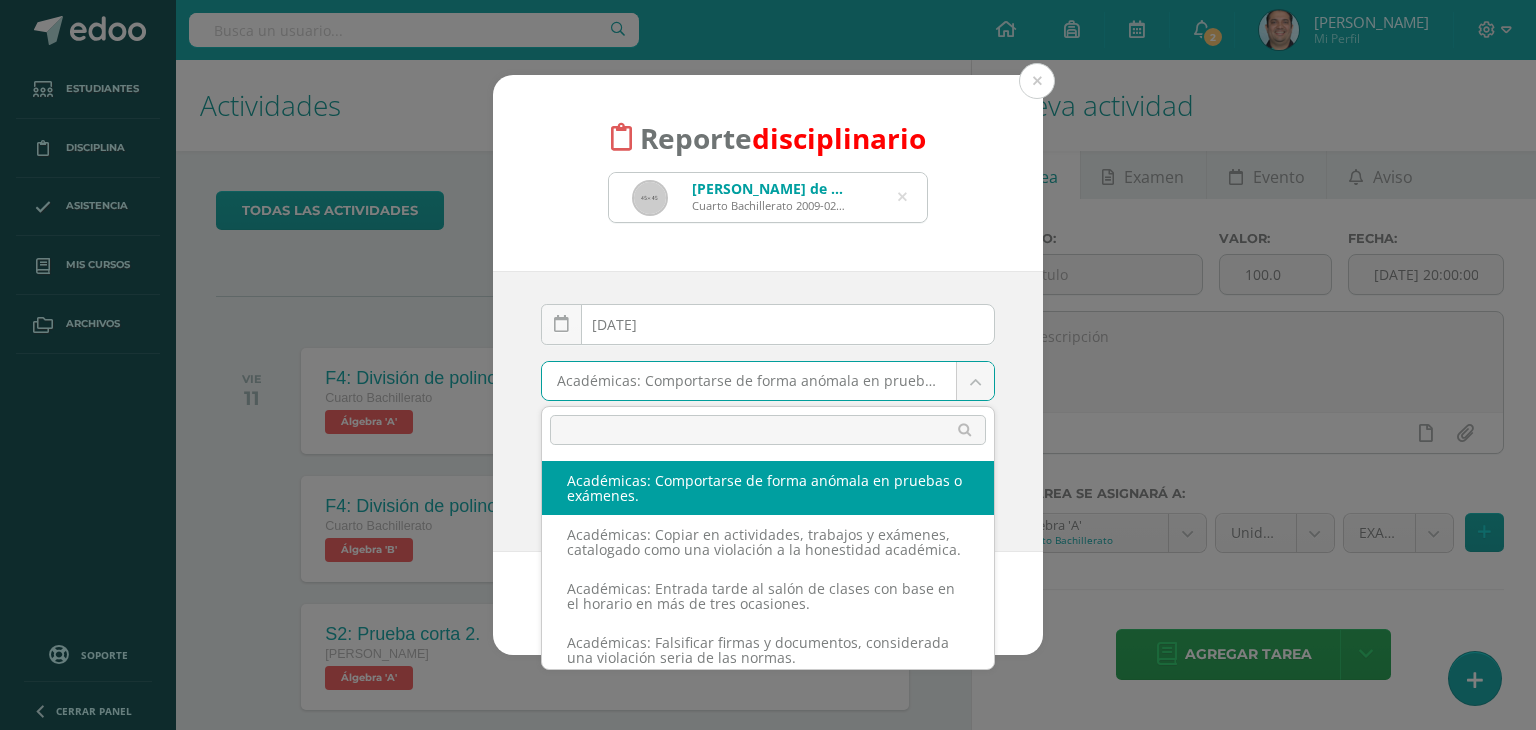 click on "Reporte  disciplinario Emilio Andrés de León Grajeda Cuarto Bachillerato 2009-0201 emilio de l 2025-07-10 July, 2025 Mo Tu We Th Fr Sa Su 30 1 2 3 4 5 6 7 8 9 10 11 12 13 14 15 16 17 18 19 20 21 22 23 24 25 26 27 28 29 30 31 1 2 3 4 5 6 7 8 9 10 false Clear date     Académicas: Comportarse de forma anómala en pruebas o exámenes.     Académicas: Comportarse de forma anómala en pruebas o exámenes. Académicas: Copiar en actividades, trabajos y exámenes, catalogado como una violación a la honestidad académica. Académicas: Entrada tarde al salón de clases con base en el horario en más de tres ocasiones. Académicas: Falsificar firmas y documentos, considerada una violación seria de las normas. Académicas: Interrumpir el desarrollo normal de la clase. Académicas: No utilizar el carné de identificación correctamente cuando se solicite. Académicas: Portar material impreso o digital inapropiado. Académicas: Presentar trabajos ajenos como propios. Conductuales: Ausentarse de forma injustificada. 2" at bounding box center [768, 365] 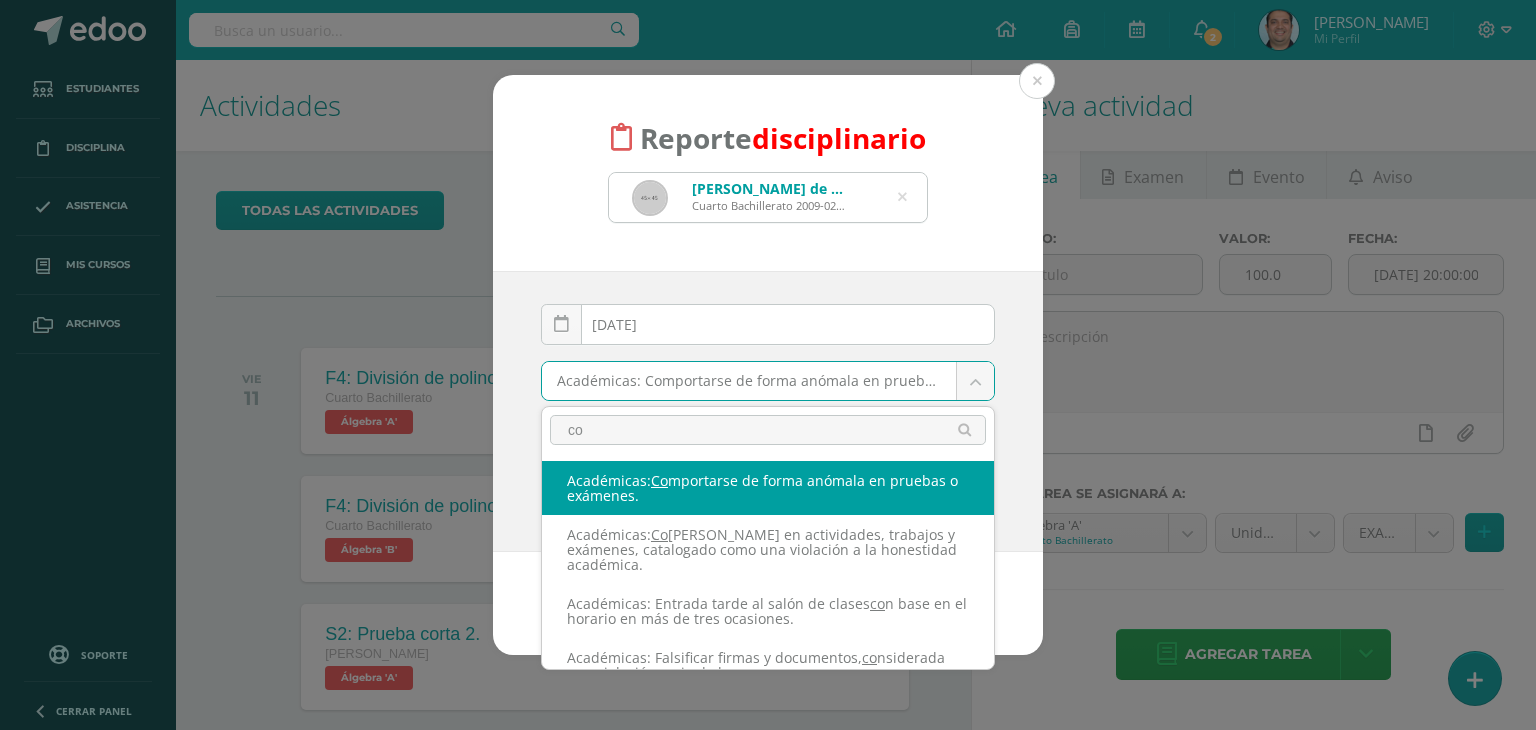 type on "c" 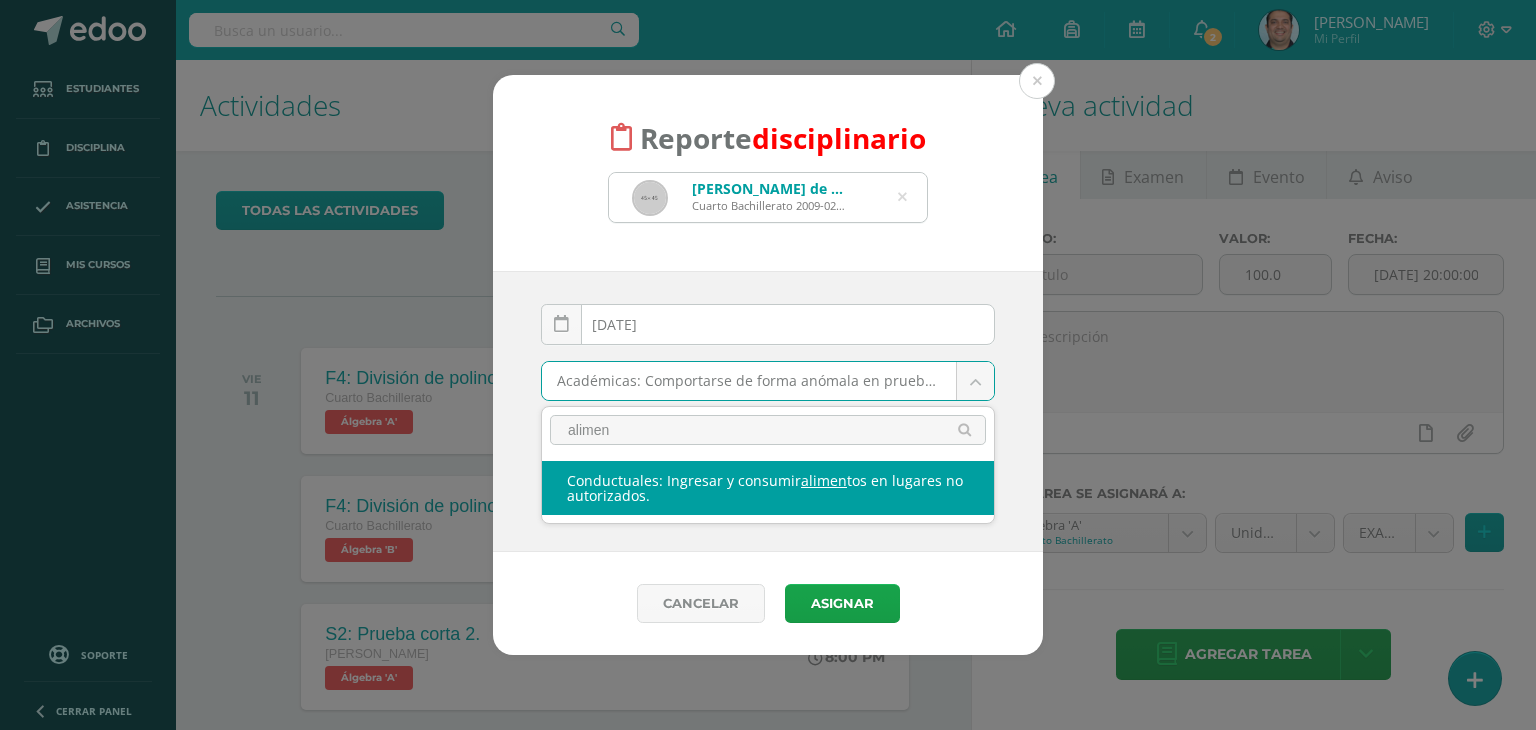 type on "alimen" 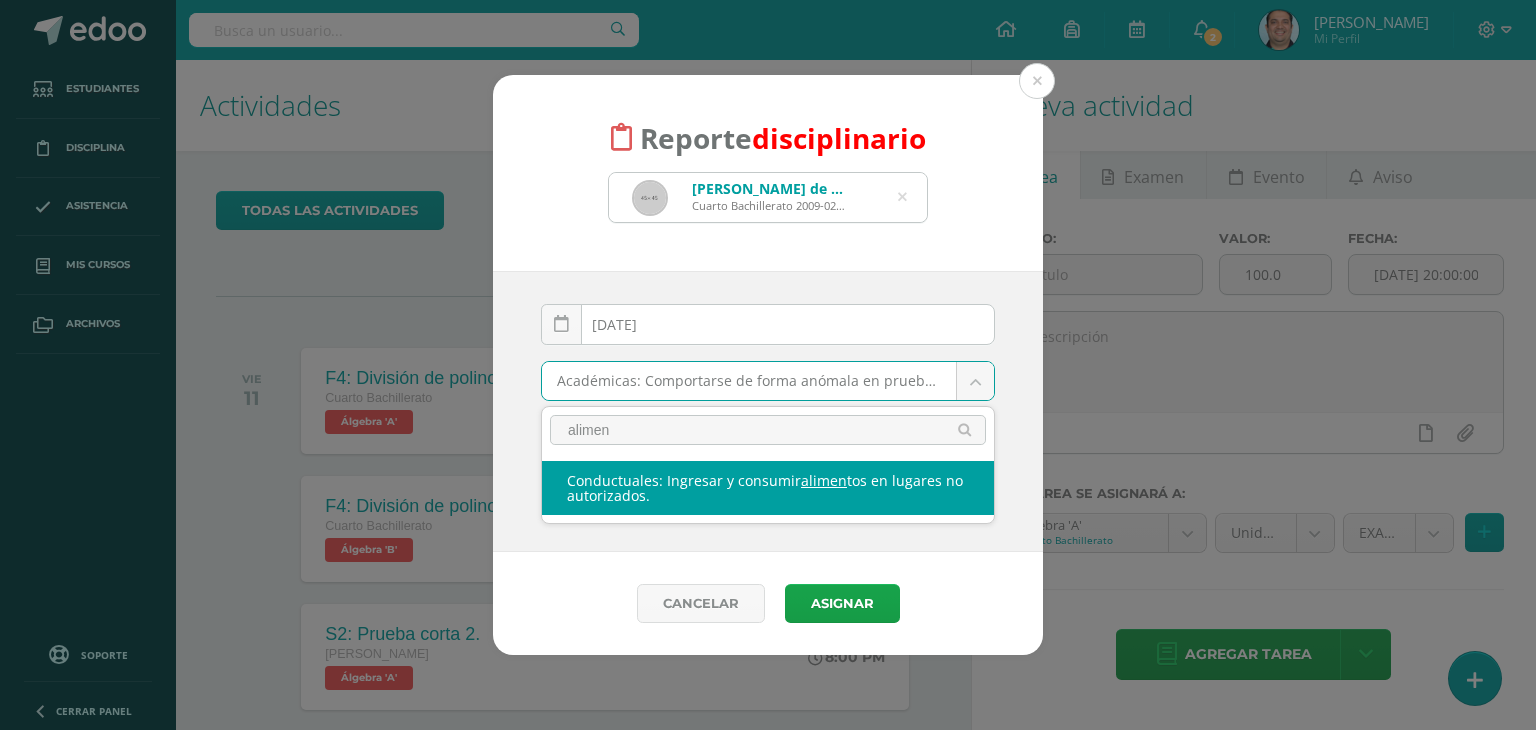 select on "34" 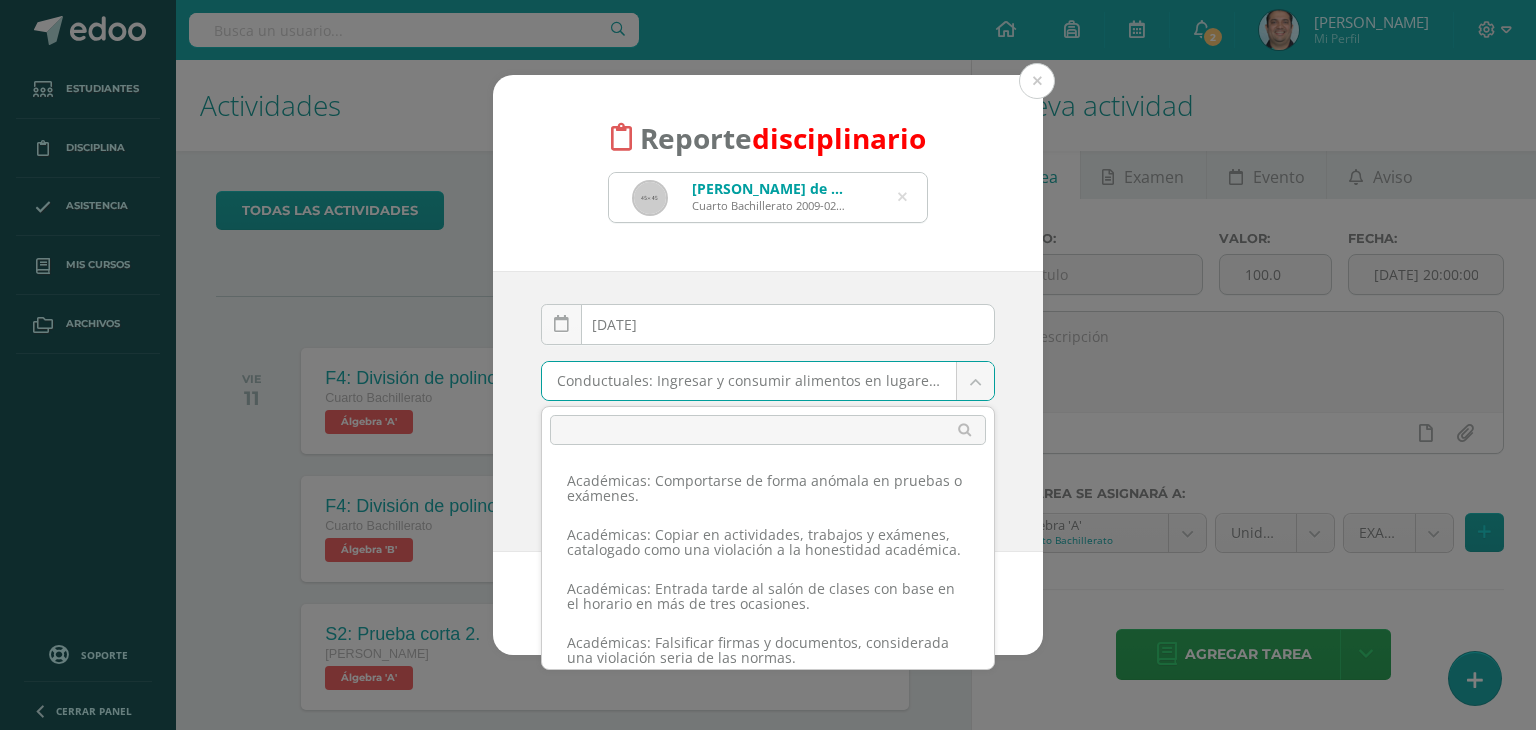 scroll, scrollTop: 920, scrollLeft: 0, axis: vertical 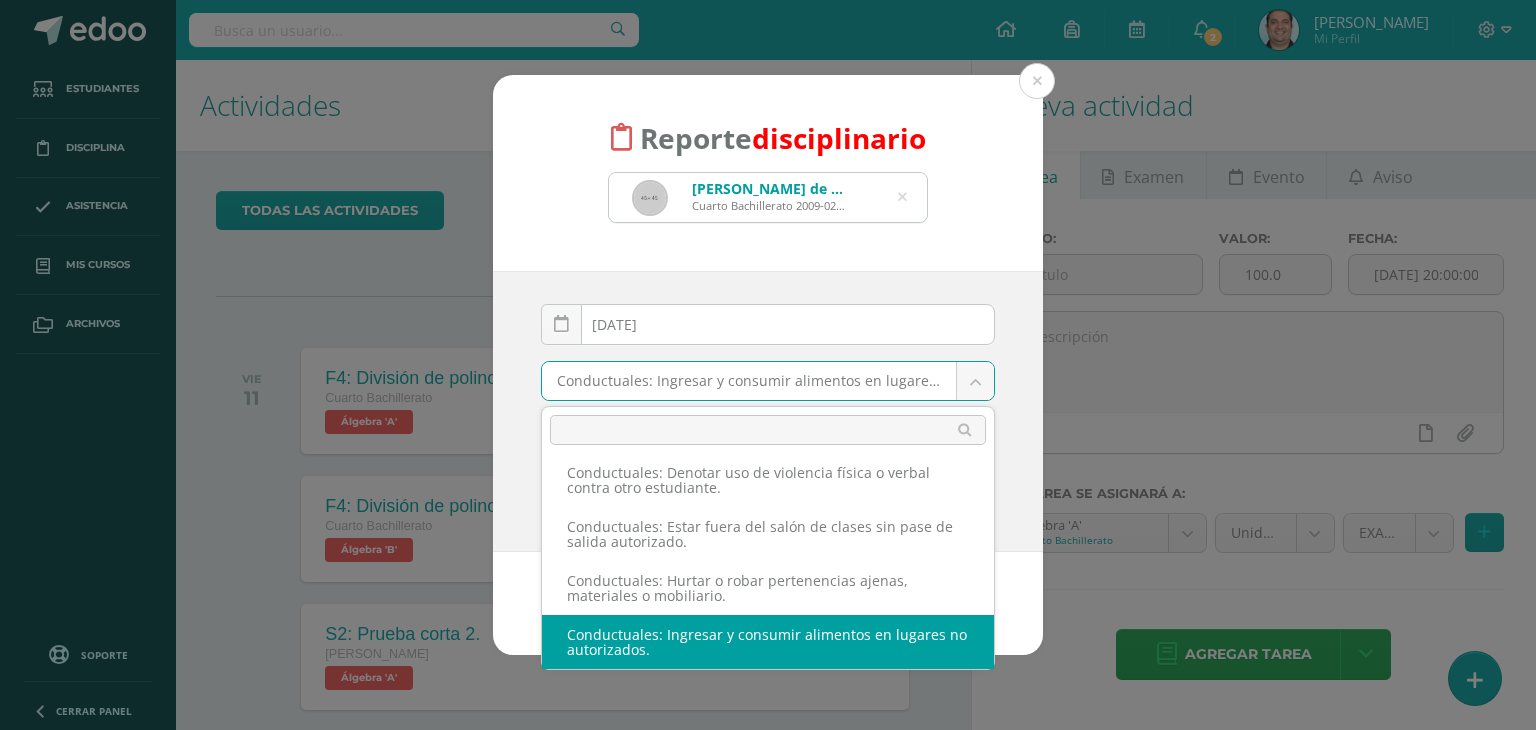 click on "Reporte  disciplinario Emilio Andrés de León Grajeda Cuarto Bachillerato 2009-0201 emilio de l 2025-07-10 July, 2025 Mo Tu We Th Fr Sa Su 30 1 2 3 4 5 6 7 8 9 10 11 12 13 14 15 16 17 18 19 20 21 22 23 24 25 26 27 28 29 30 31 1 2 3 4 5 6 7 8 9 10 false Clear date     Conductuales: Ingresar y consumir alimentos en lugares no autorizados.     Académicas: Comportarse de forma anómala en pruebas o exámenes. Académicas: Copiar en actividades, trabajos y exámenes, catalogado como una violación a la honestidad académica. Académicas: Entrada tarde al salón de clases con base en el horario en más de tres ocasiones. Académicas: Falsificar firmas y documentos, considerada una violación seria de las normas. Académicas: Interrumpir el desarrollo normal de la clase. Académicas: No utilizar el carné de identificación correctamente cuando se solicite. Académicas: Portar material impreso o digital inapropiado. Académicas: Presentar trabajos ajenos como propios. Interrumpir constantemente las clases Otros 2" at bounding box center (768, 365) 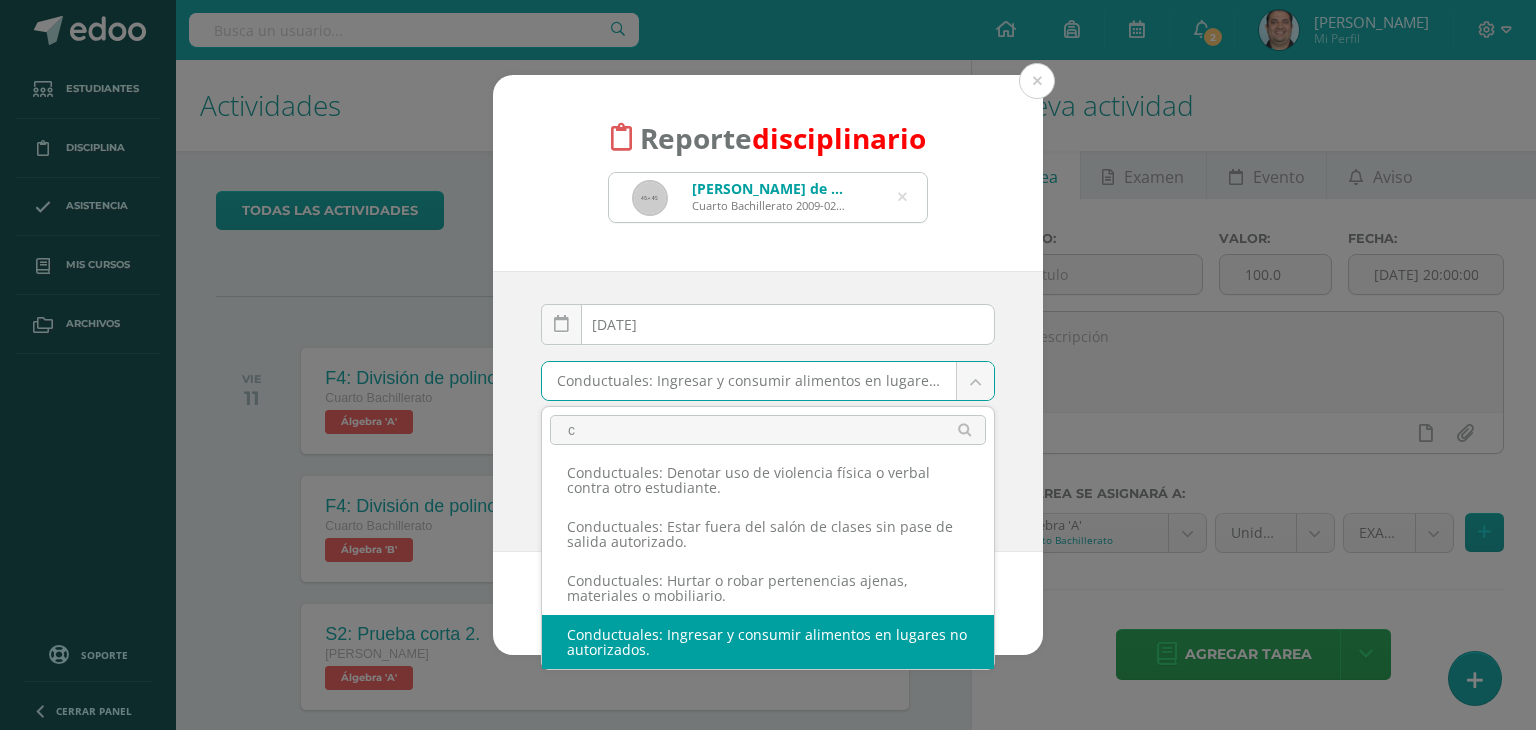 scroll, scrollTop: 0, scrollLeft: 0, axis: both 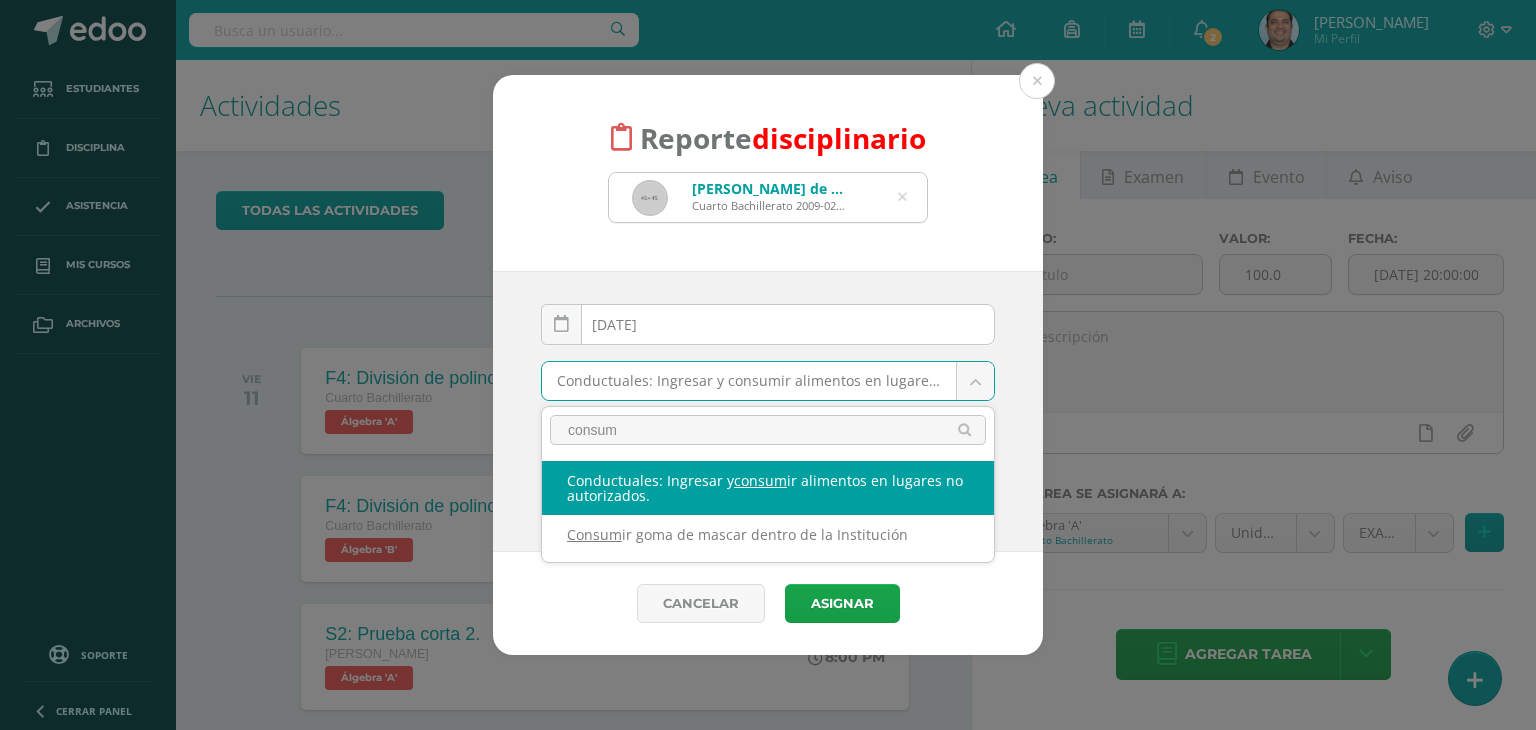 type on "consumi" 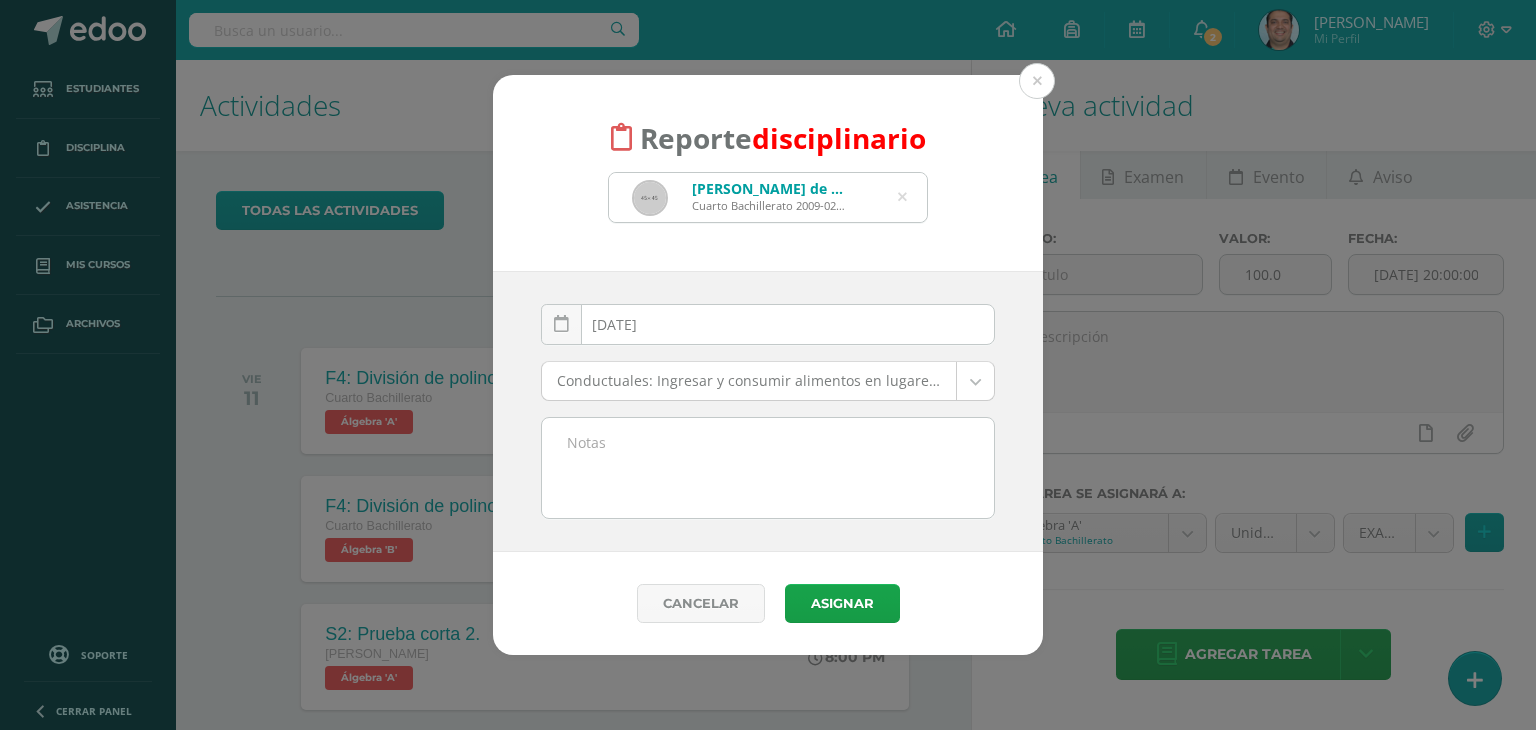 click on "Reporte  disciplinario Emilio Andrés de León Grajeda Cuarto Bachillerato 2009-0201 emilio de l 2025-07-10 July, 2025 Mo Tu We Th Fr Sa Su 30 1 2 3 4 5 6 7 8 9 10 11 12 13 14 15 16 17 18 19 20 21 22 23 24 25 26 27 28 29 30 31 1 2 3 4 5 6 7 8 9 10 false Clear date     Conductuales: Ingresar y consumir alimentos en lugares no autorizados.     Académicas: Comportarse de forma anómala en pruebas o exámenes. Académicas: Copiar en actividades, trabajos y exámenes, catalogado como una violación a la honestidad académica. Académicas: Entrada tarde al salón de clases con base en el horario en más de tres ocasiones. Académicas: Falsificar firmas y documentos, considerada una violación seria de las normas. Académicas: Interrumpir el desarrollo normal de la clase. Académicas: No utilizar el carné de identificación correctamente cuando se solicite. Académicas: Portar material impreso o digital inapropiado. Académicas: Presentar trabajos ajenos como propios. Interrumpir constantemente las clases Otros 2" at bounding box center (768, 365) 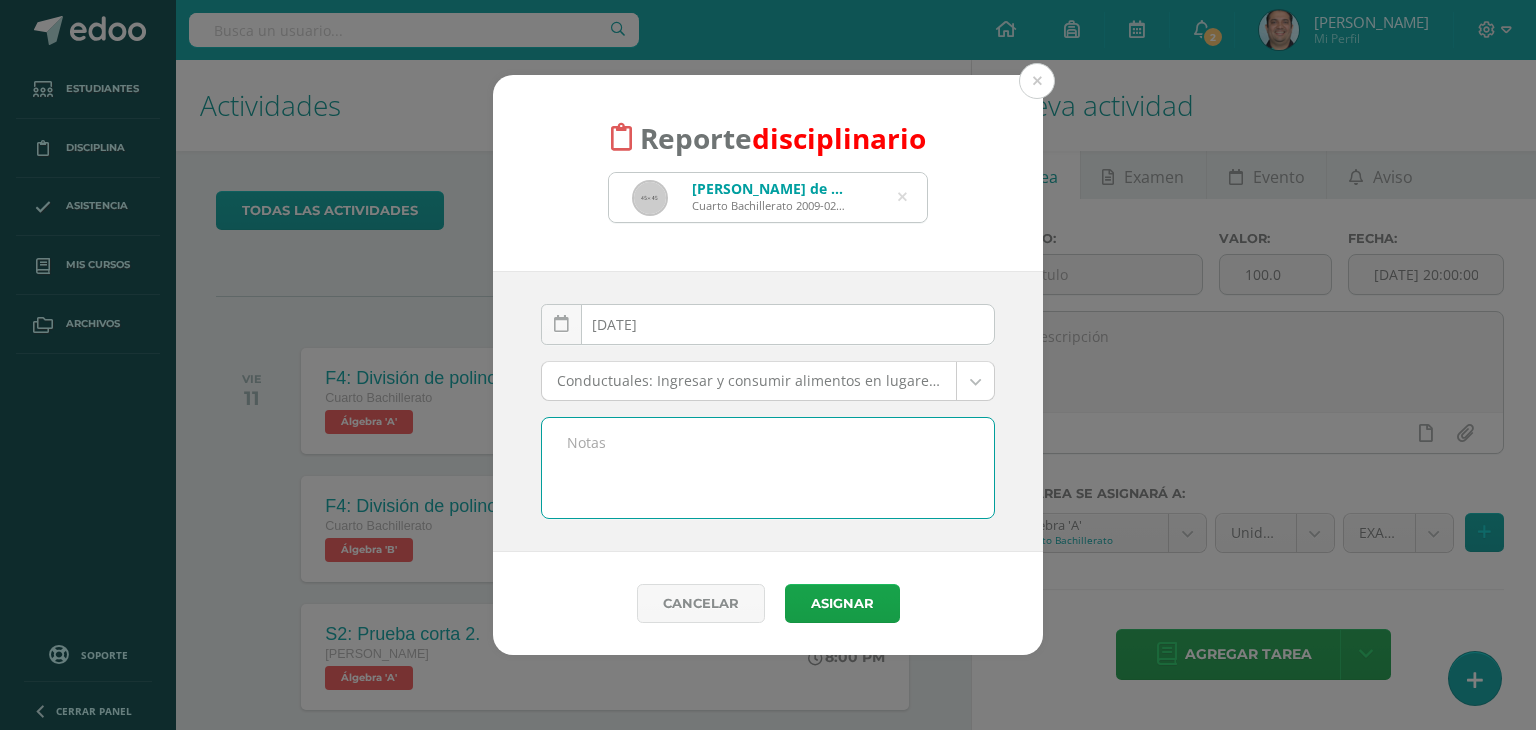 click at bounding box center [768, 468] 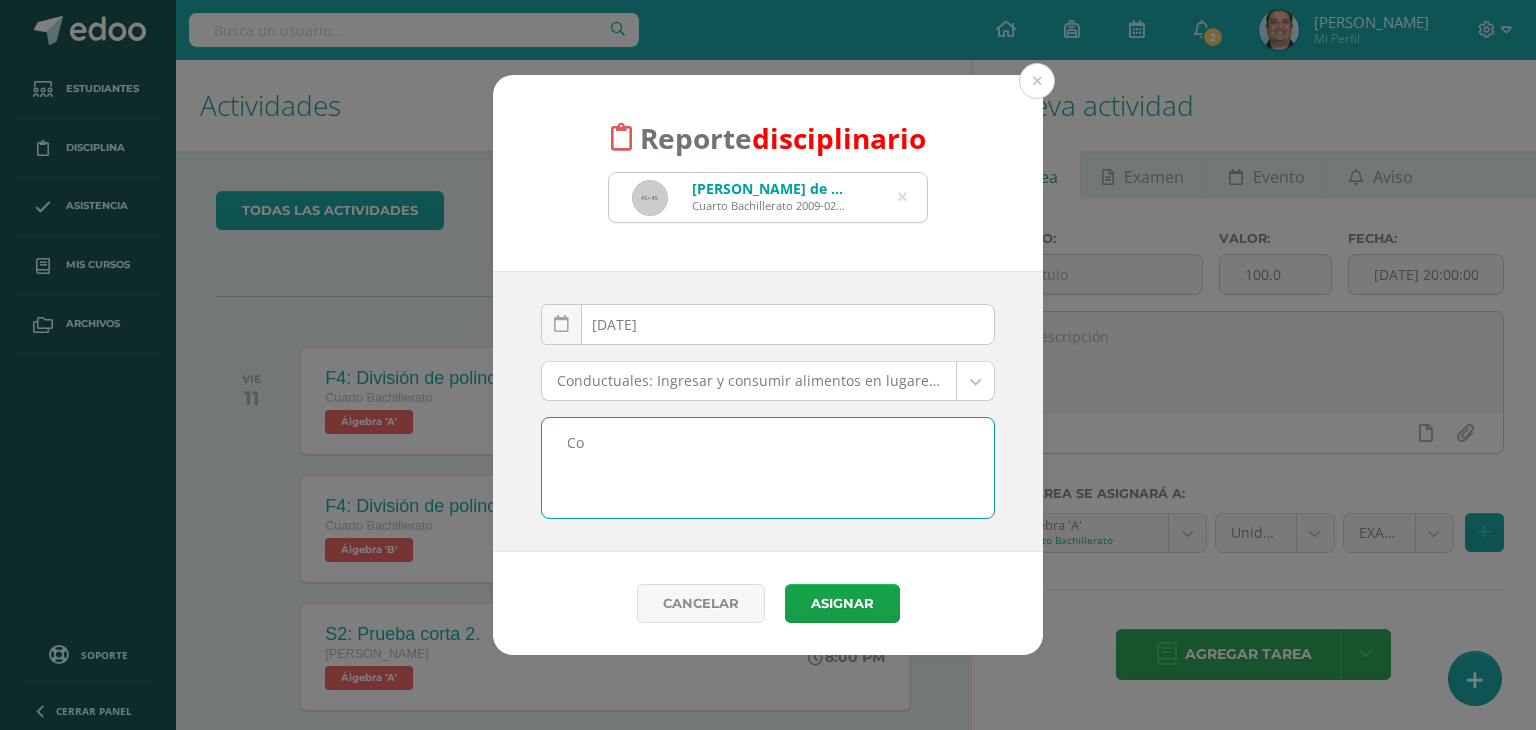 type on "C" 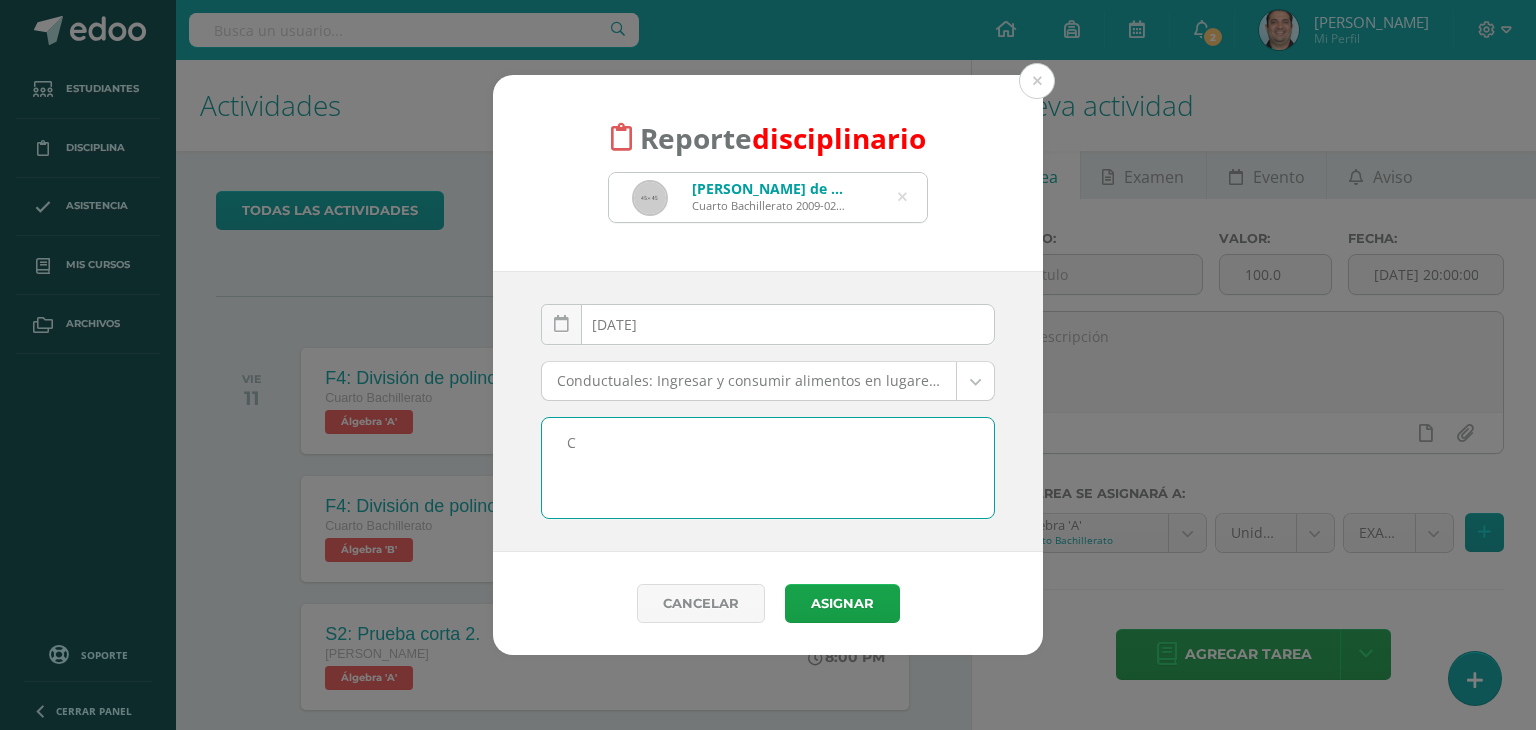 type 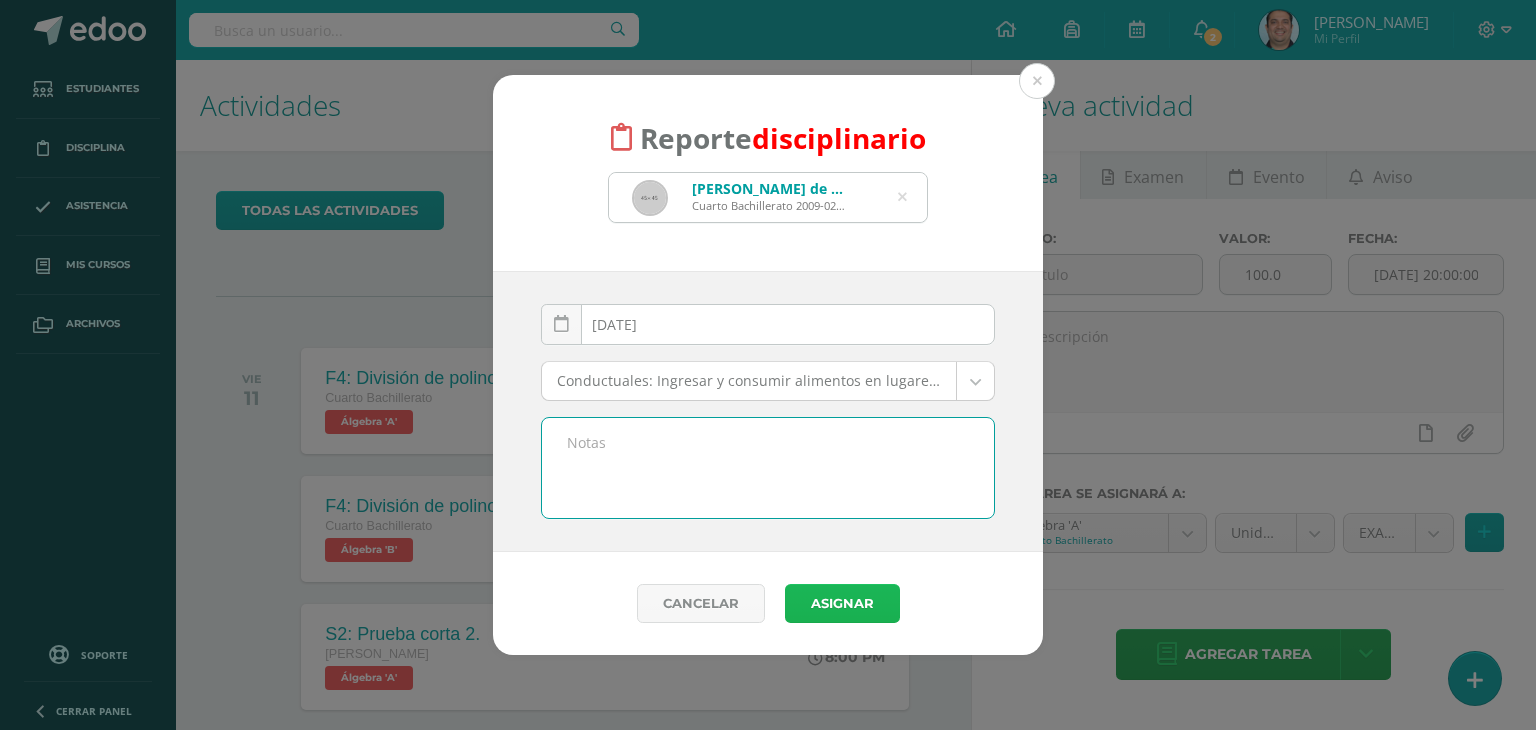 click on "Asignar" at bounding box center [842, 603] 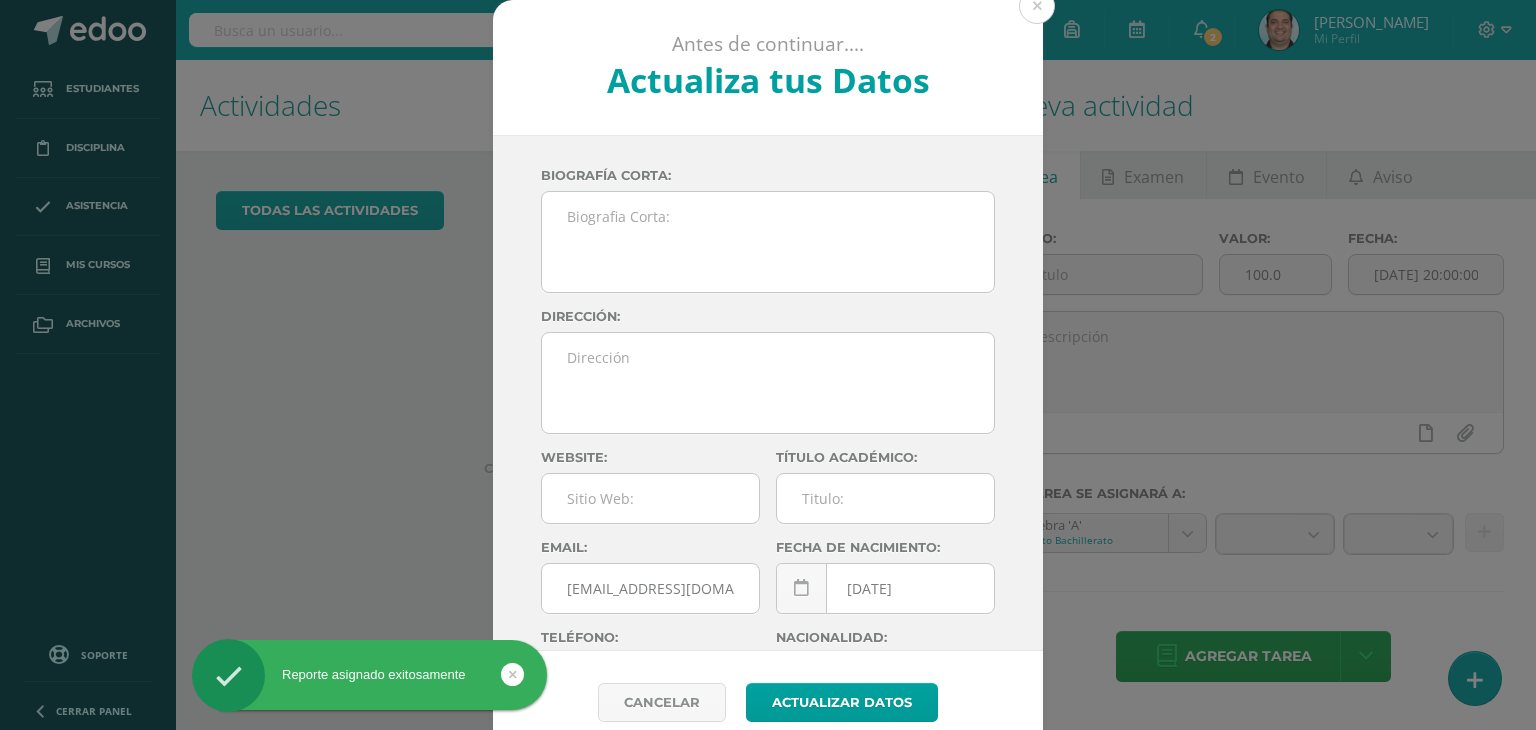 scroll, scrollTop: 0, scrollLeft: 0, axis: both 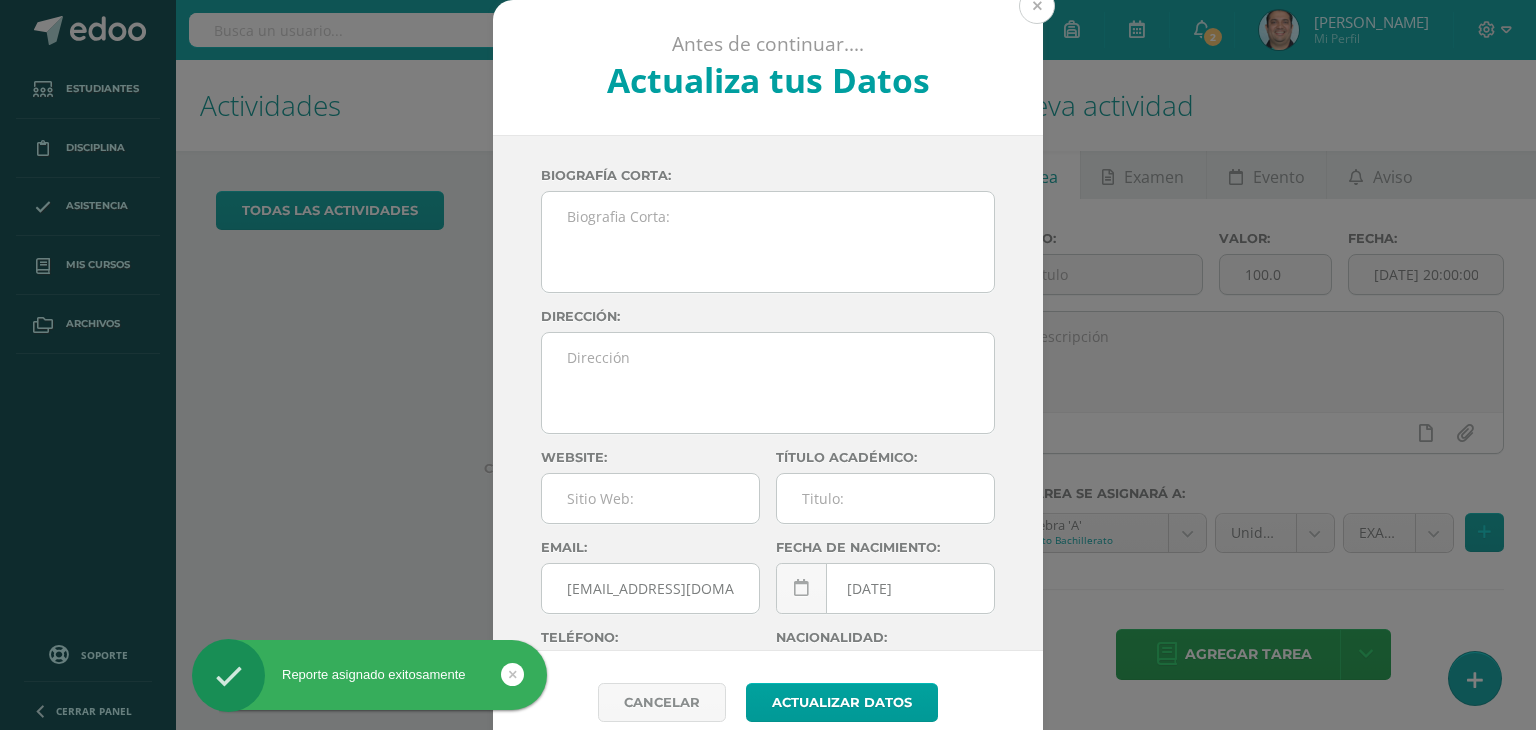 click at bounding box center (1037, 6) 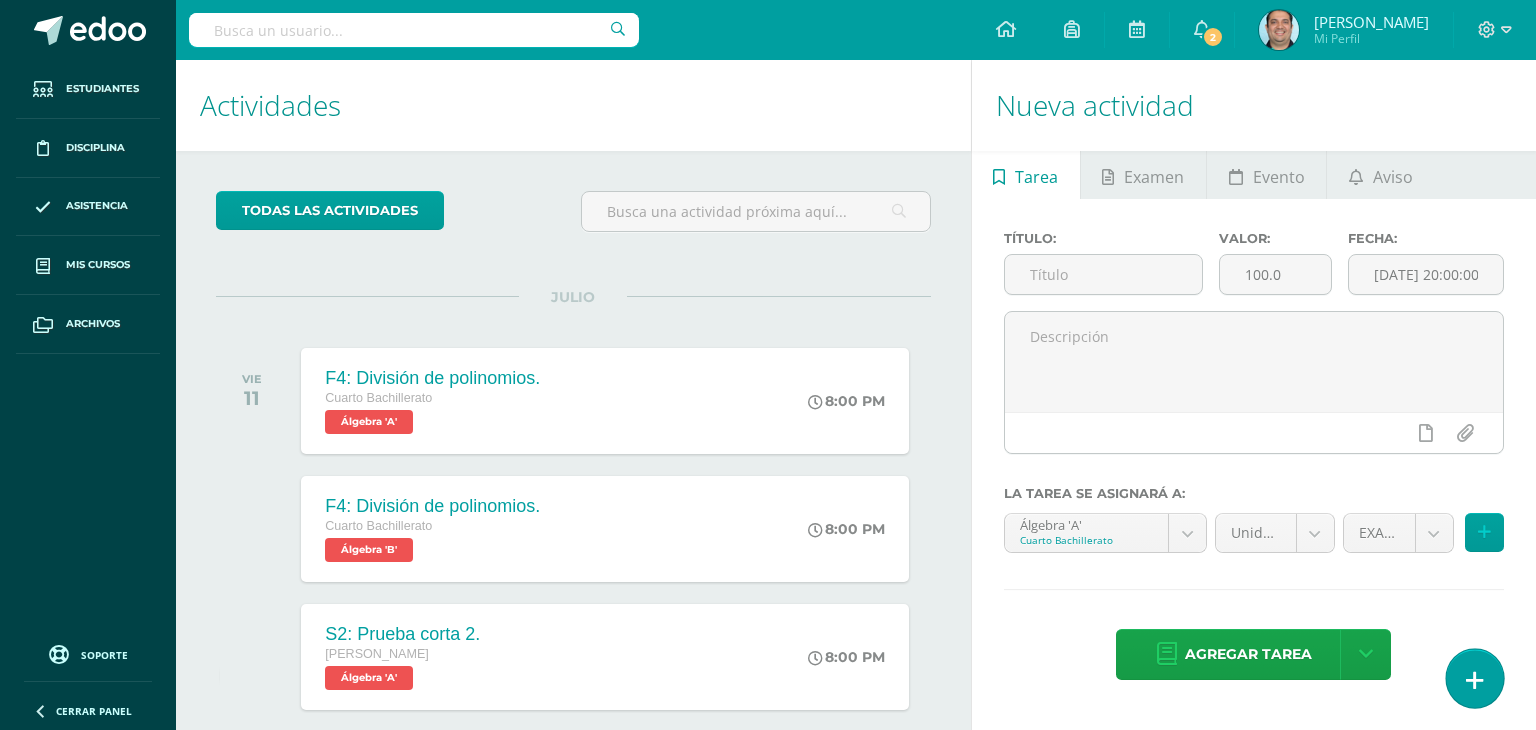 click at bounding box center (1474, 678) 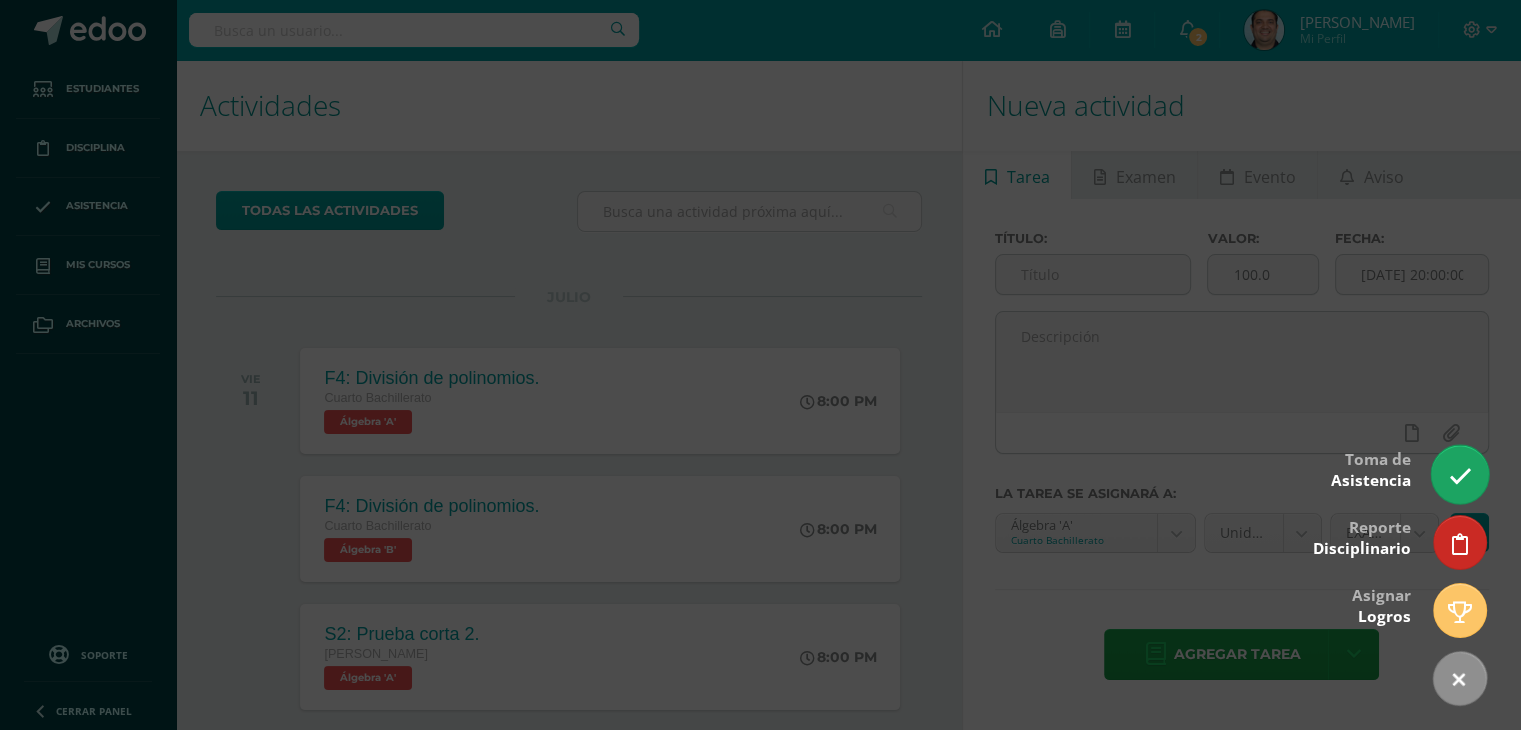 click at bounding box center (1459, 476) 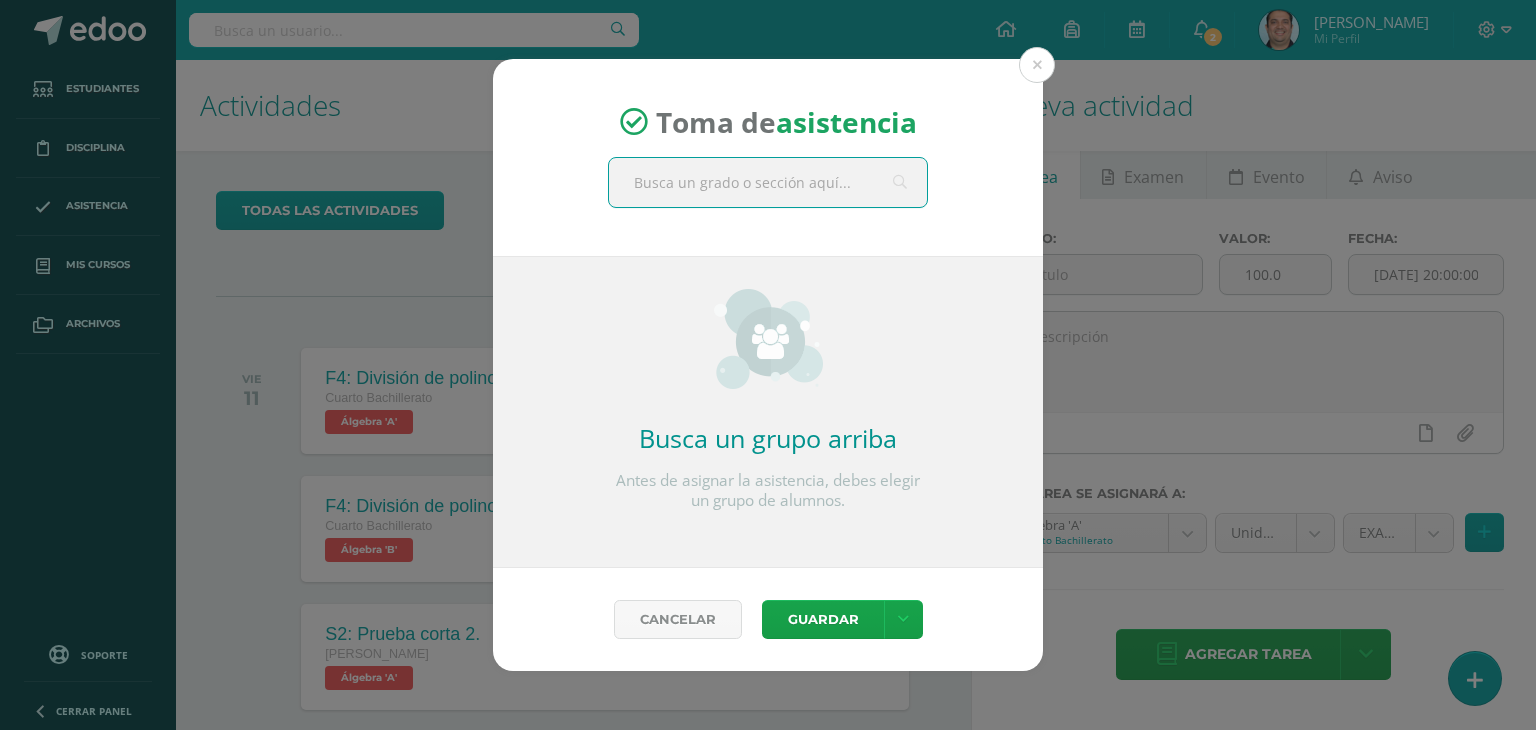 click at bounding box center (768, 182) 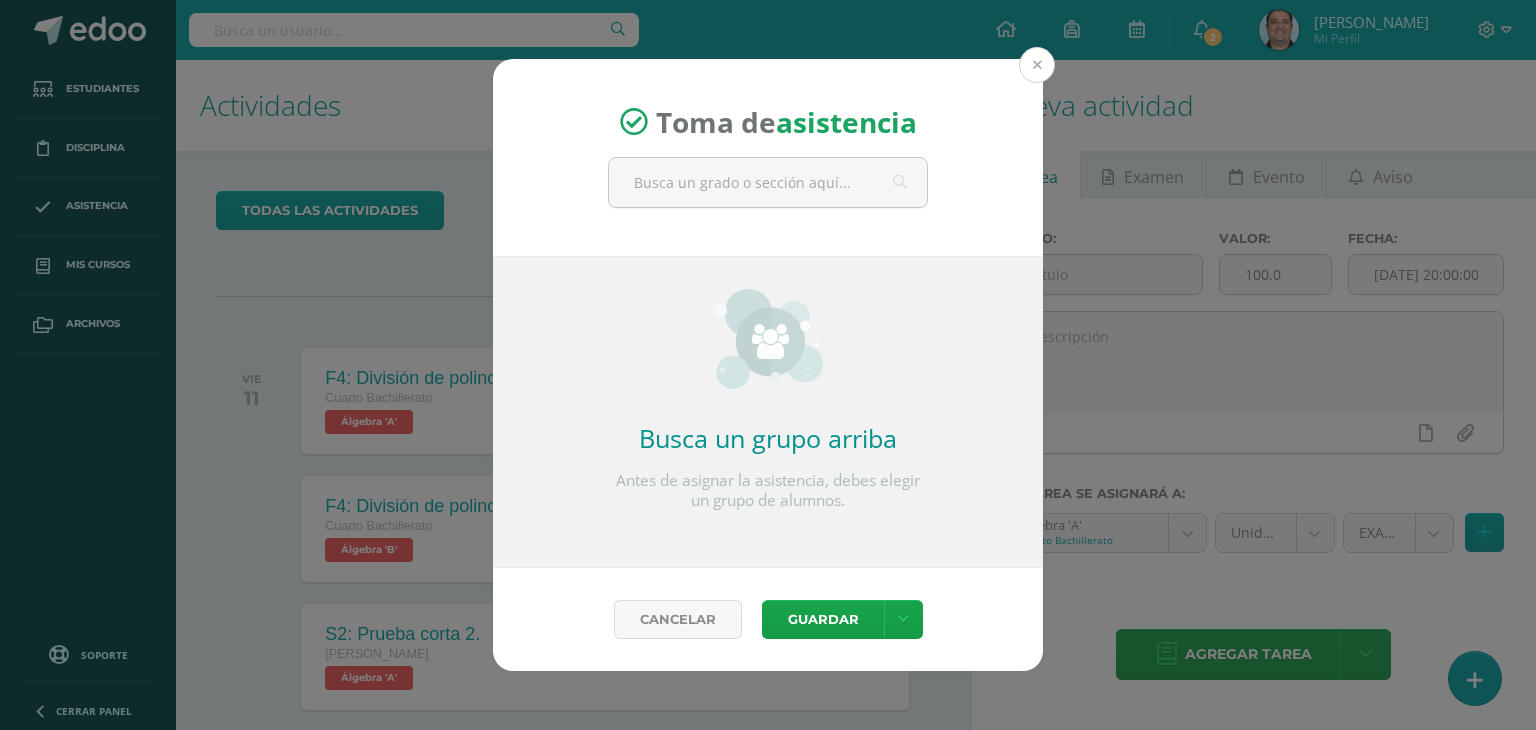 click at bounding box center [1037, 65] 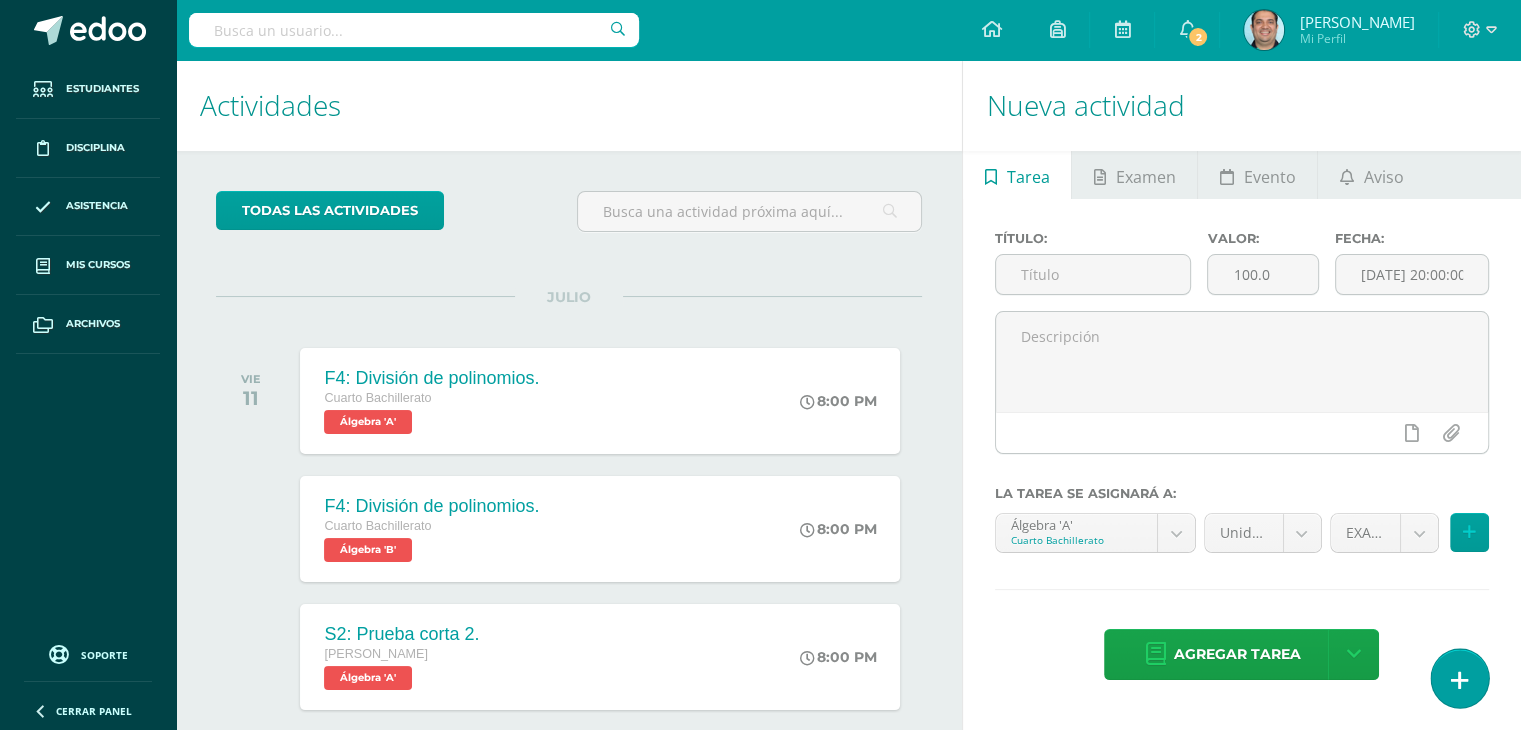 click at bounding box center [1460, 680] 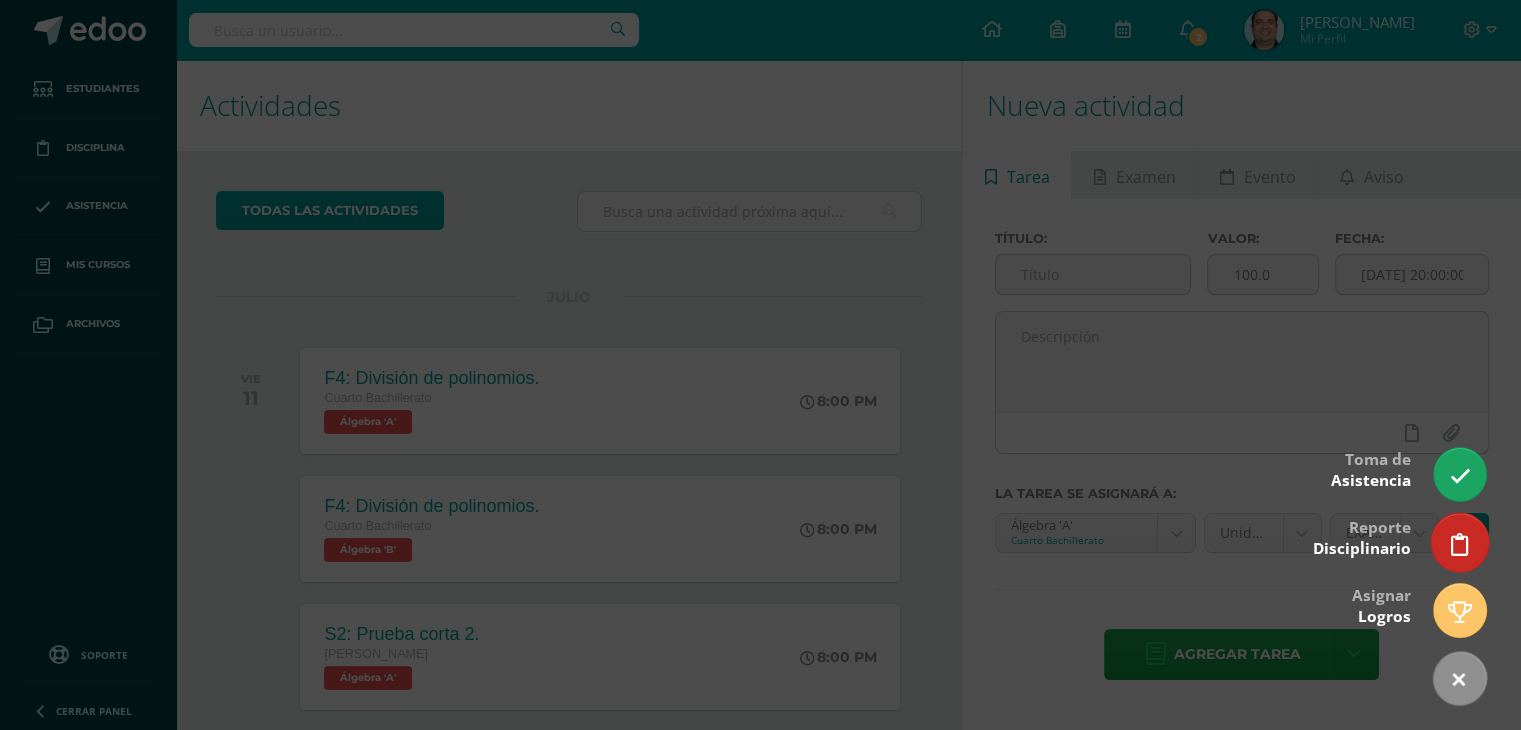 click at bounding box center (1459, 542) 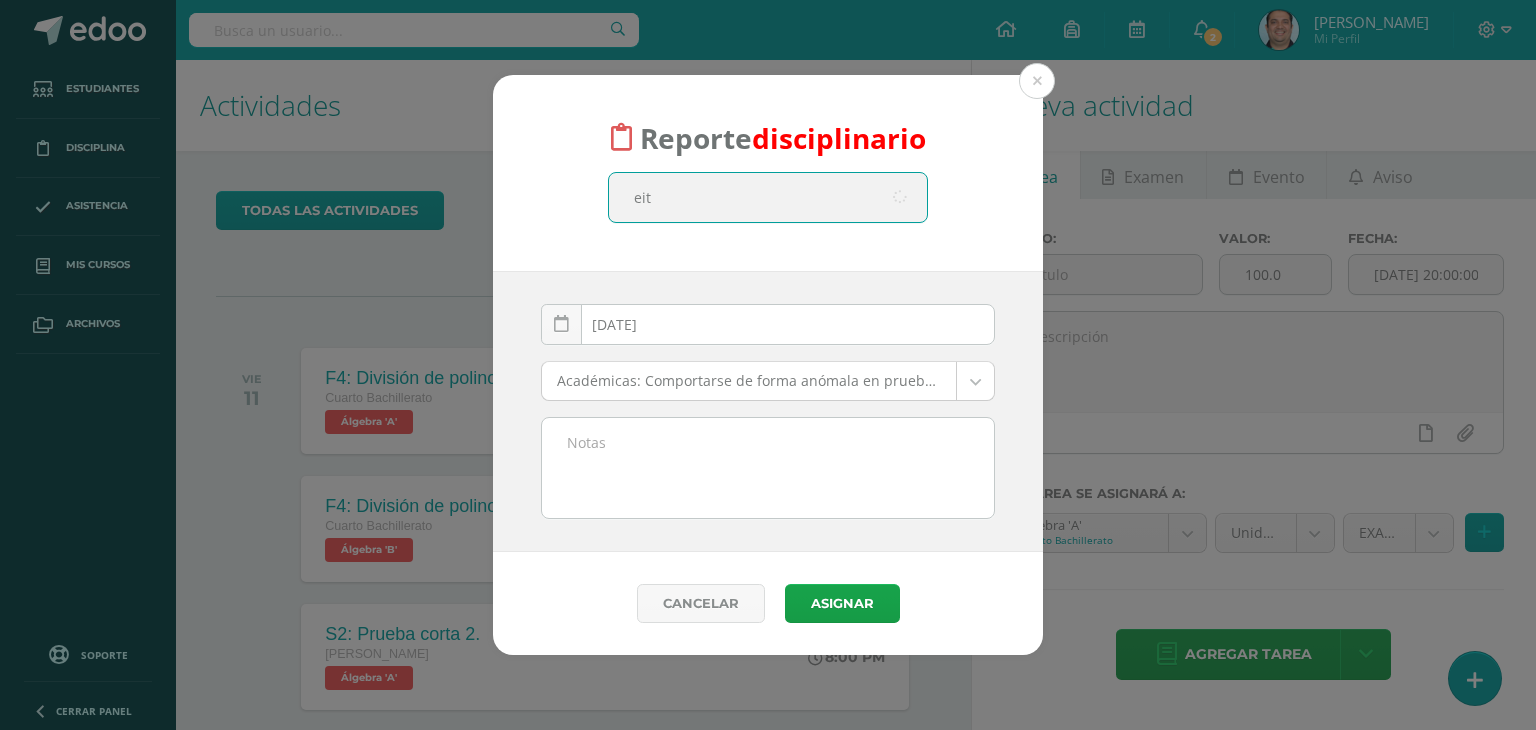 type on "eith" 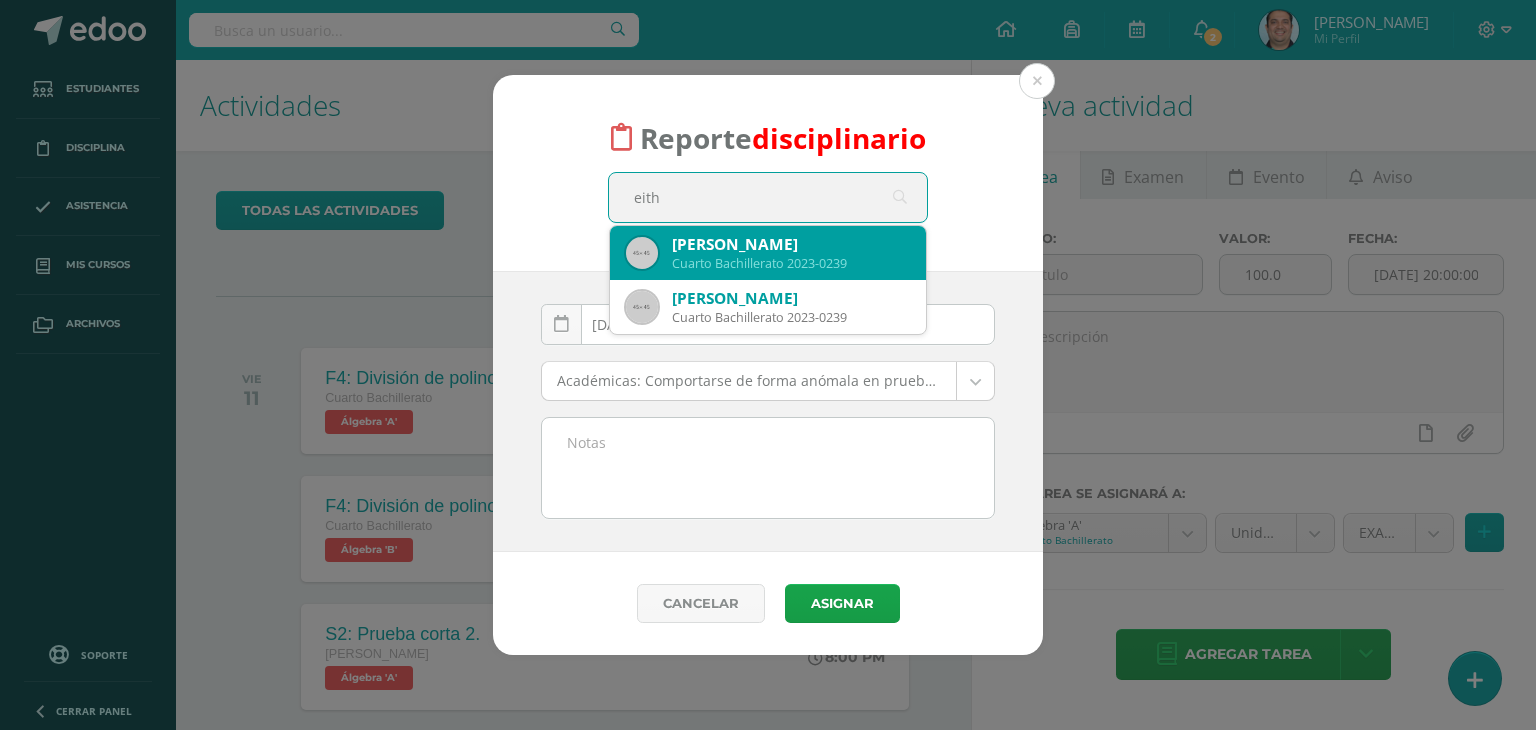 click on "Cuarto Bachillerato 2023-0239" at bounding box center (791, 263) 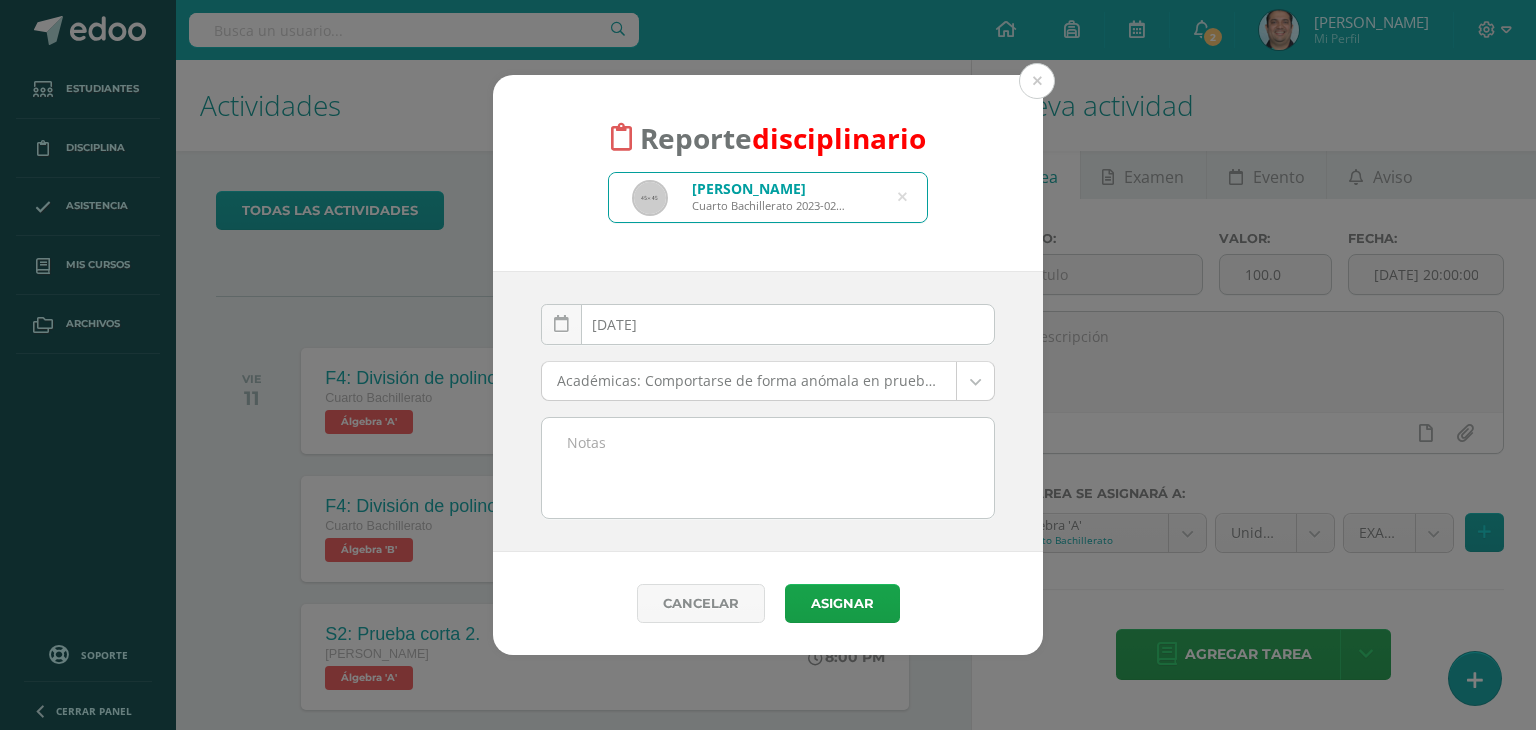 click on "Reporte  disciplinario [PERSON_NAME] Bachillerato 2023-0239 eith [DATE] July, 2025 Mo Tu We Th Fr Sa Su 30 1 2 3 4 5 6 7 8 9 10 11 12 13 14 15 16 17 18 19 20 21 22 23 24 25 26 27 28 29 30 31 1 2 3 4 5 6 7 8 9 10 false Clear date     Académicas: Comportarse de forma anómala en pruebas o exámenes.                             Académicas: Comportarse de forma anómala en pruebas o exámenes. Académicas: Copiar en actividades, trabajos y exámenes, catalogado como una violación a la honestidad académica. Académicas: Entrada tarde al salón de clases con base en el horario en más de tres ocasiones. Académicas: Falsificar firmas y documentos, considerada una violación seria de las normas. Académicas: Interrumpir el desarrollo normal de la clase. Académicas: No utilizar el carné de identificación correctamente cuando se solicite. Académicas: Portar material impreso o digital inapropiado. Académicas: Presentar trabajos ajenos como propios. Interrumpir constantemente las clases" at bounding box center (768, 365) 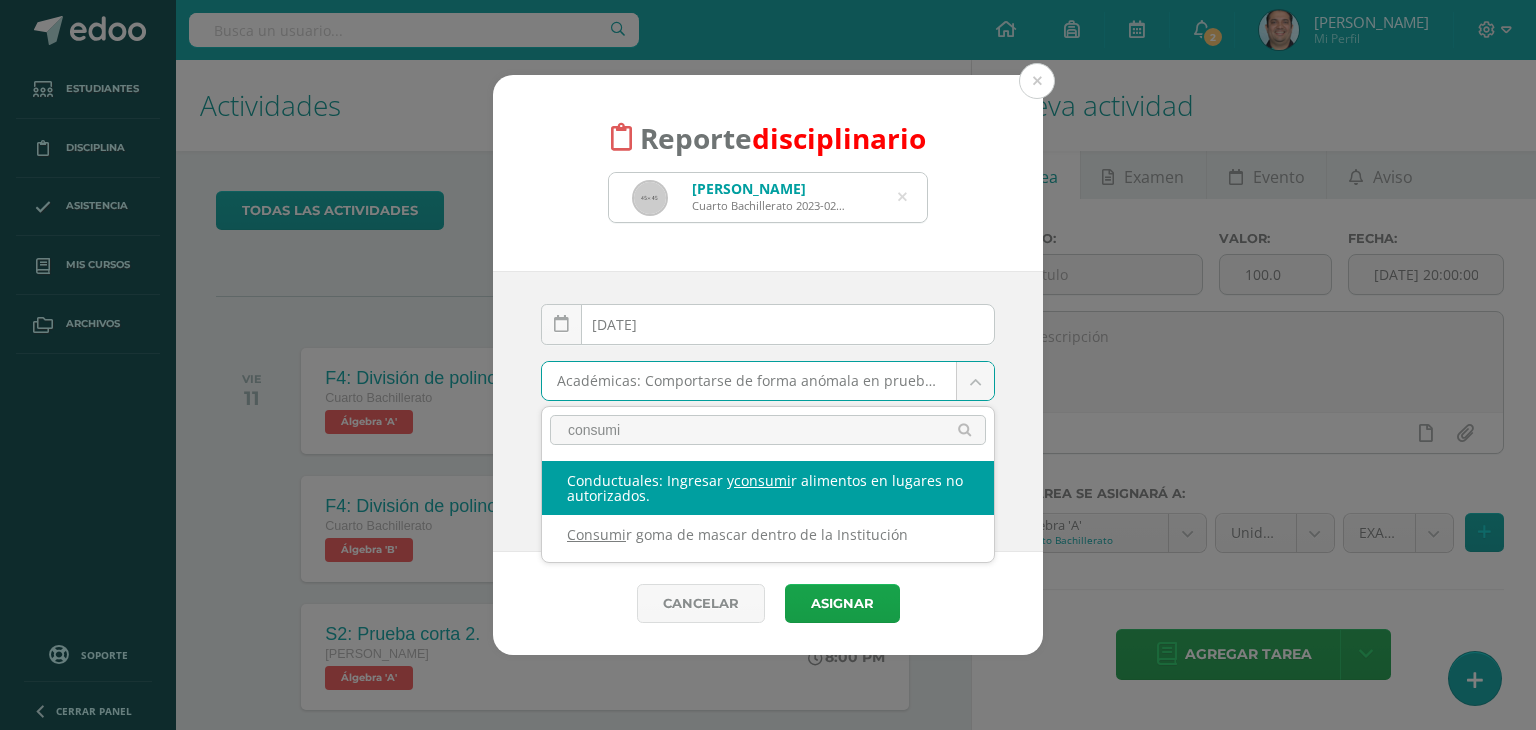 type on "consumi" 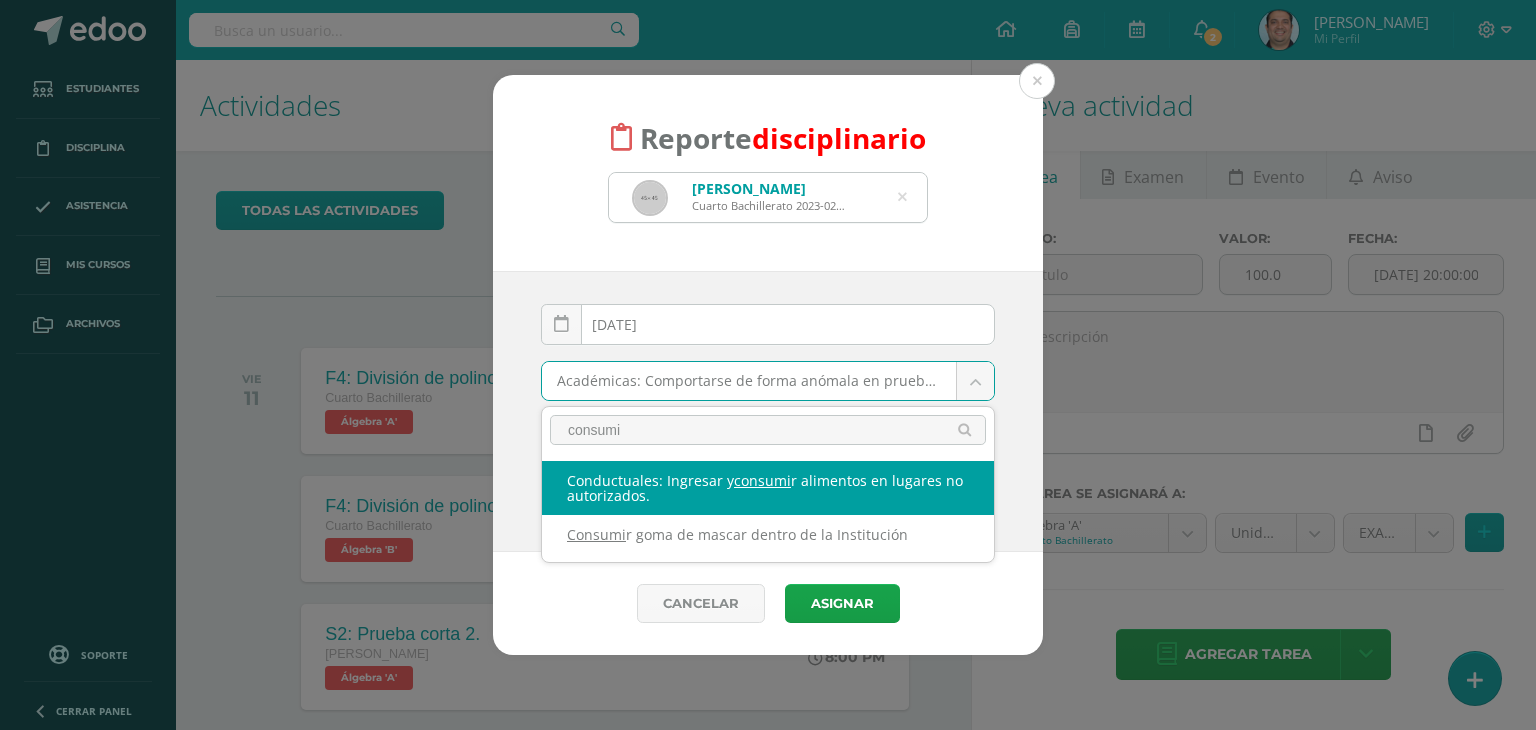 select on "34" 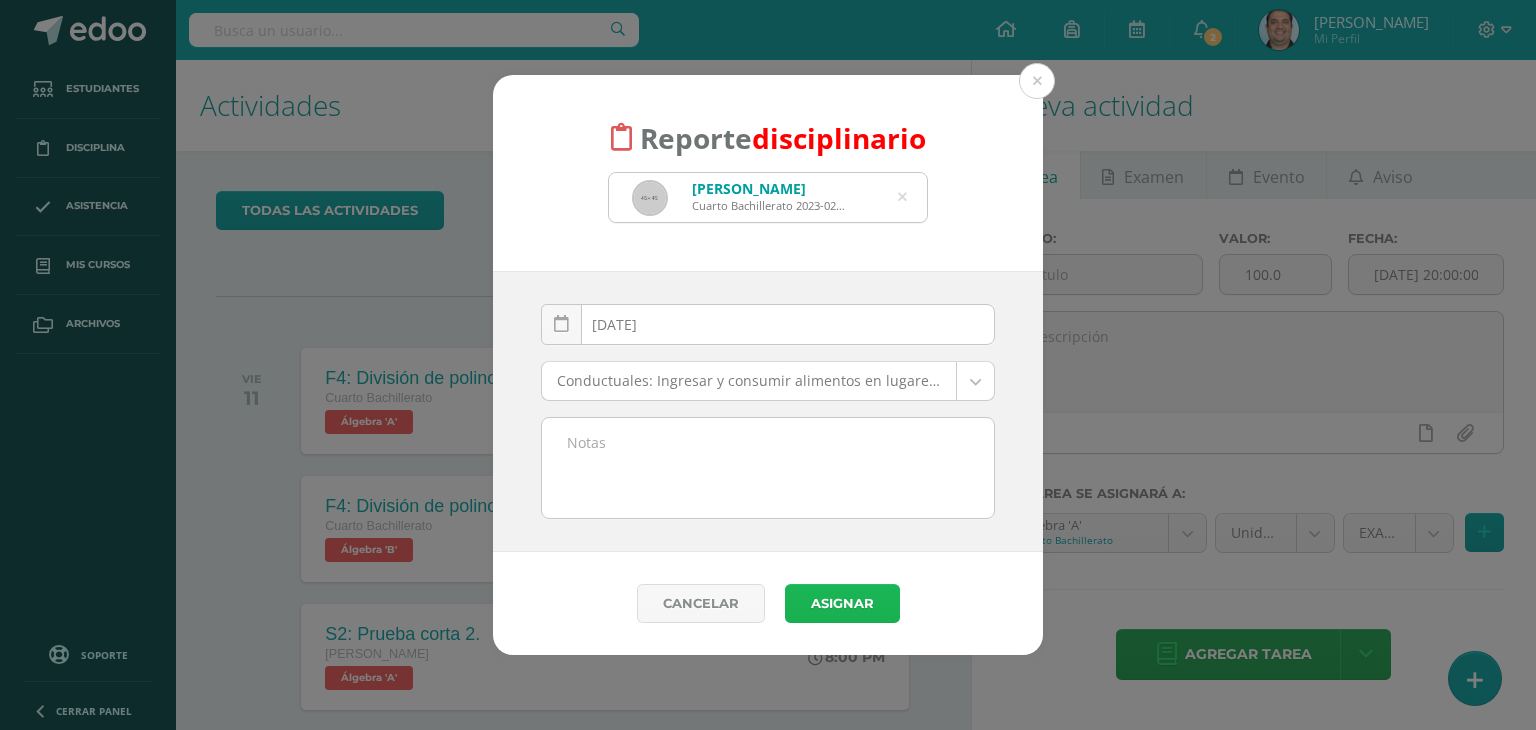click on "Asignar" at bounding box center (842, 603) 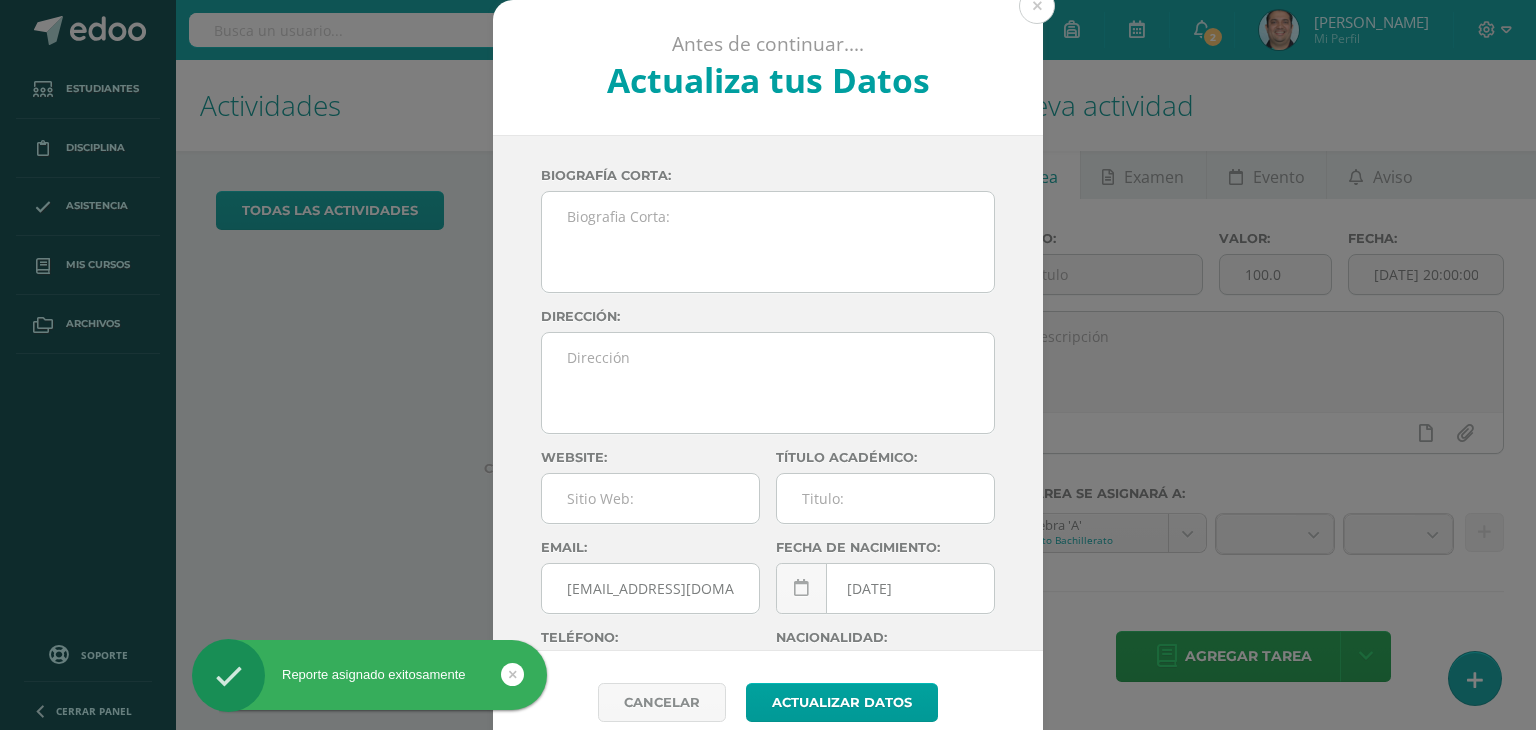 scroll, scrollTop: 0, scrollLeft: 0, axis: both 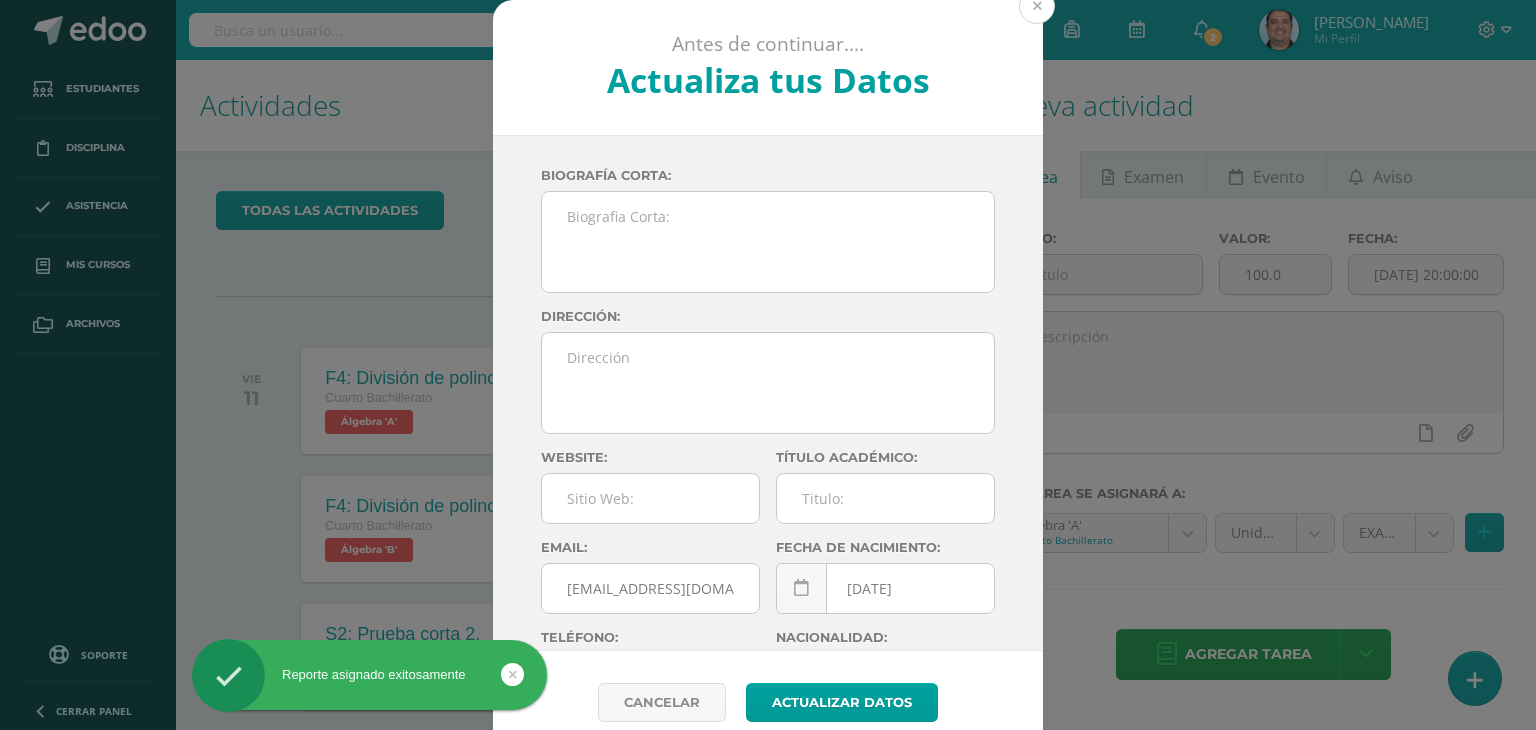 click at bounding box center [1037, 6] 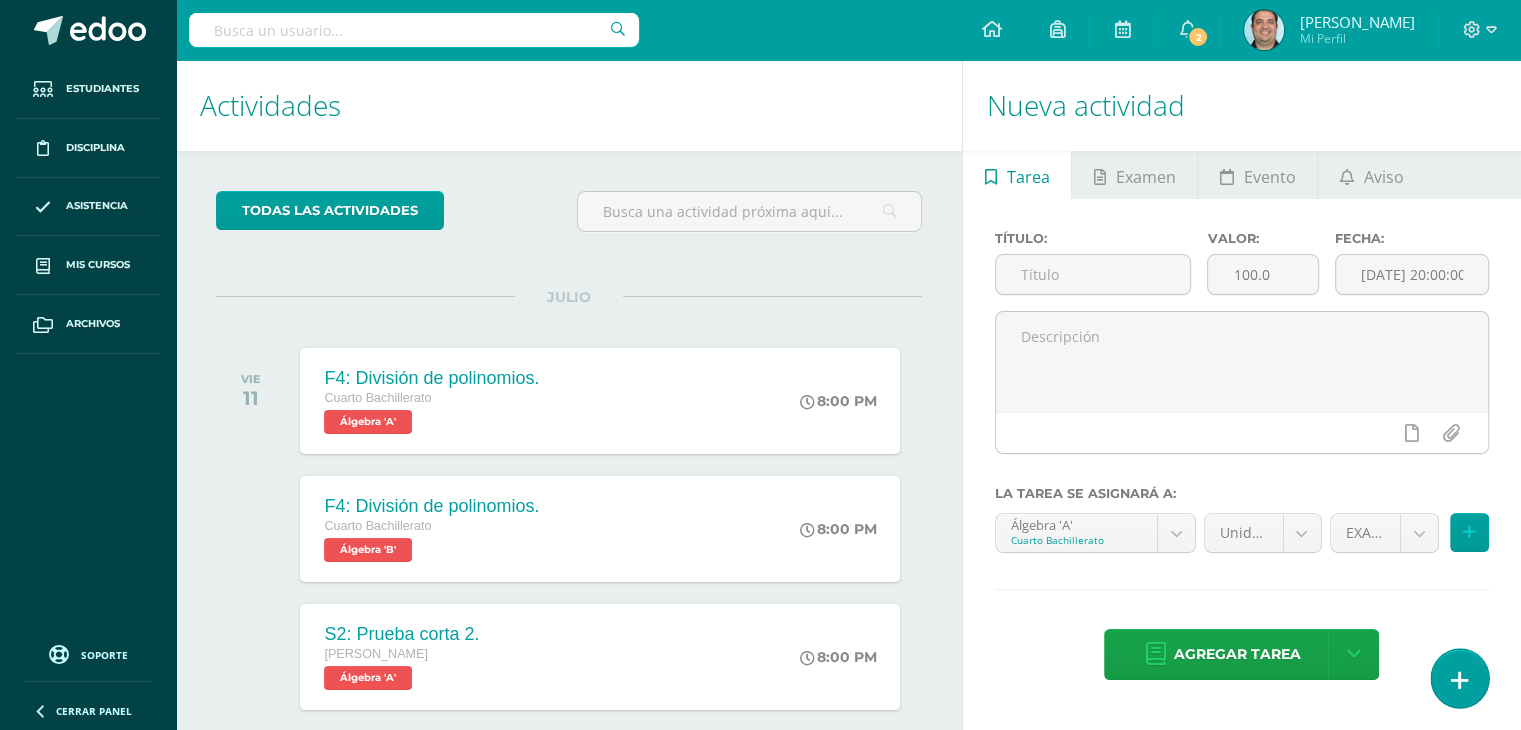 click at bounding box center (1460, 680) 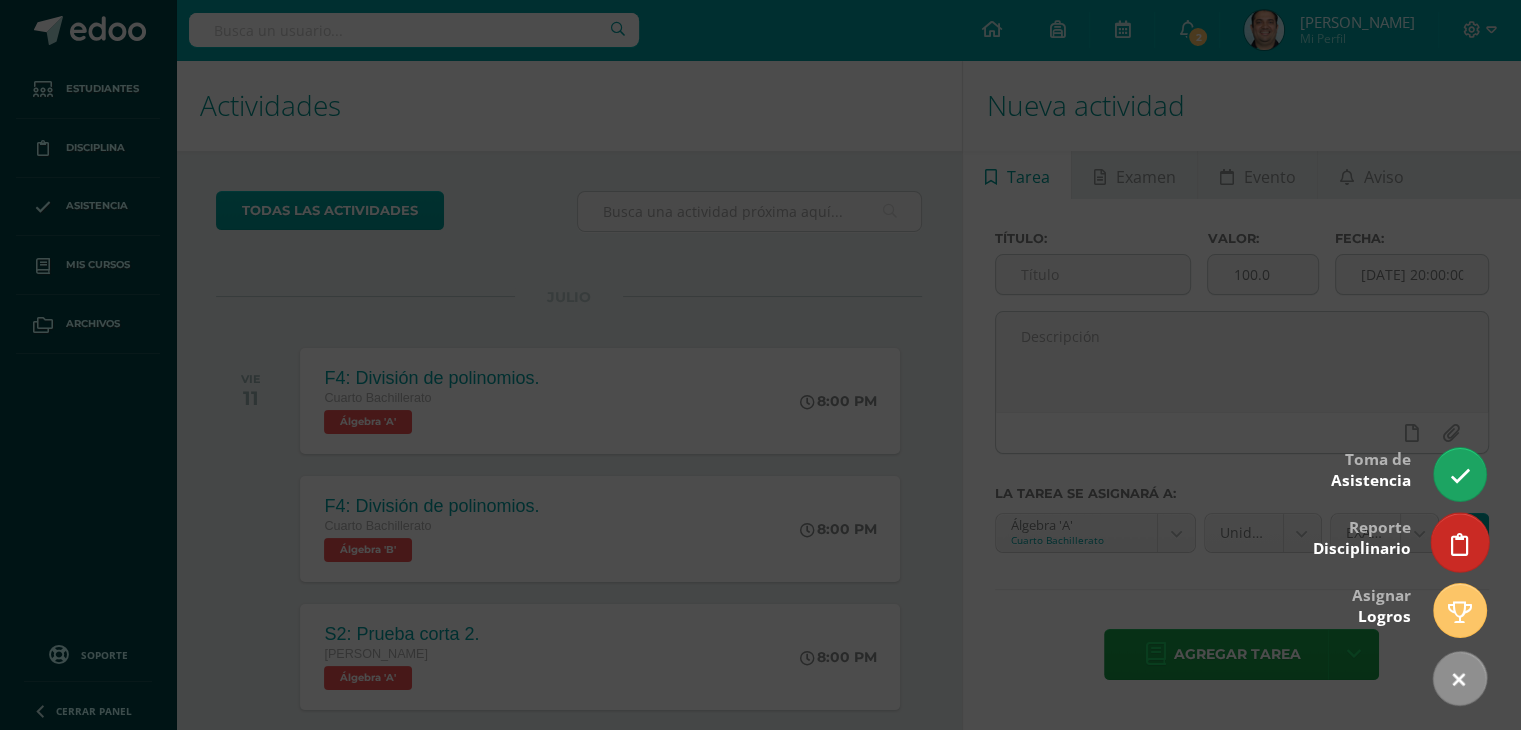 click at bounding box center (1460, 544) 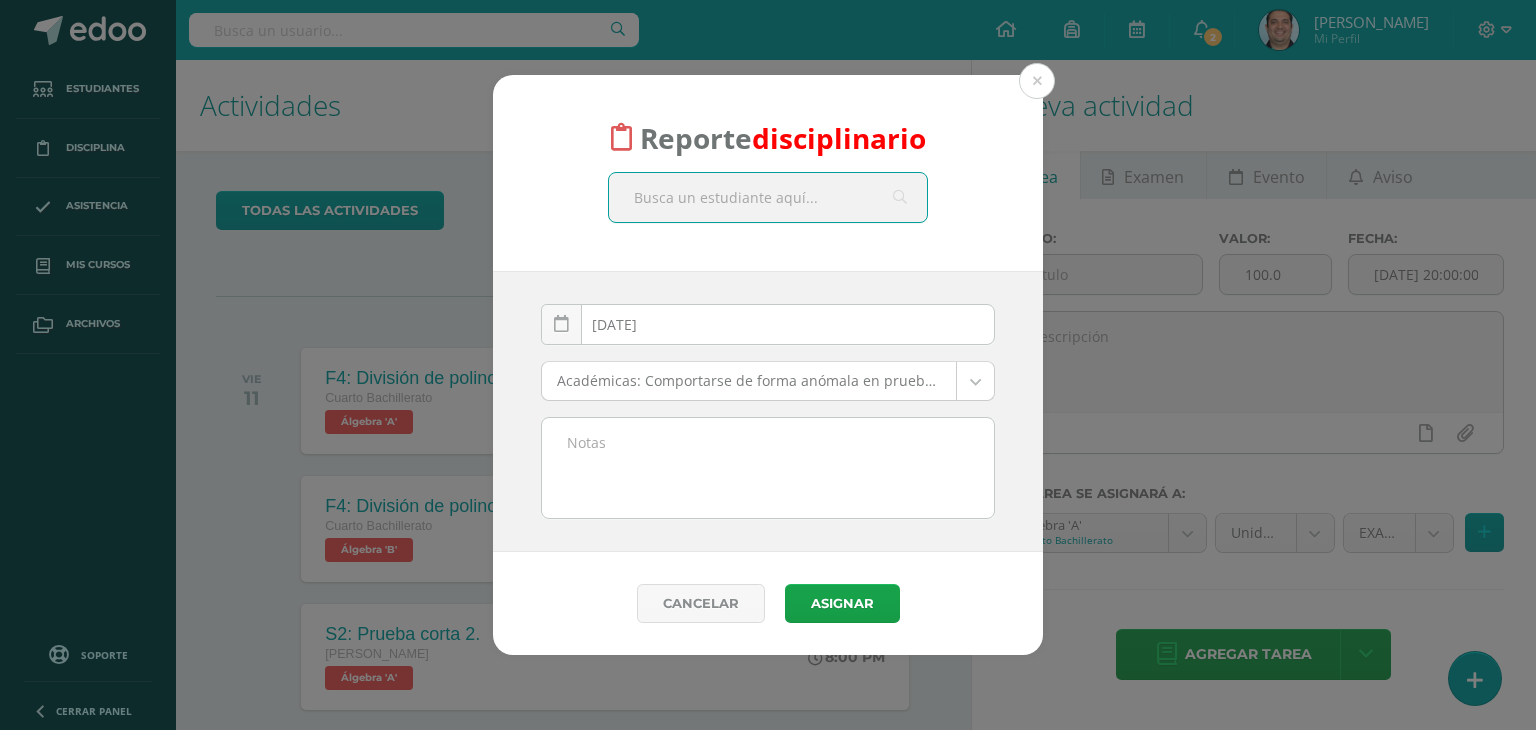click on "Reporte  disciplinario" at bounding box center [768, 173] 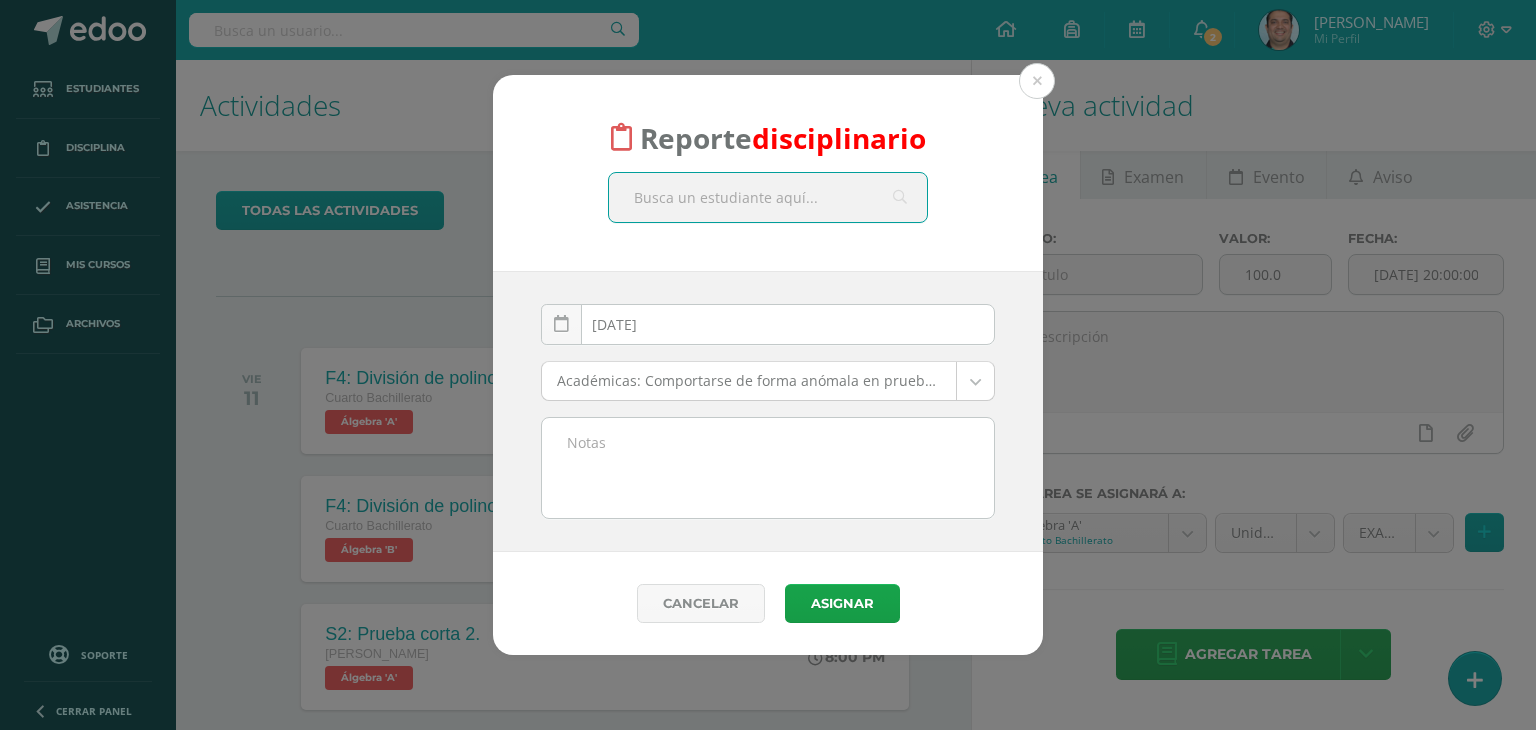 click at bounding box center [768, 197] 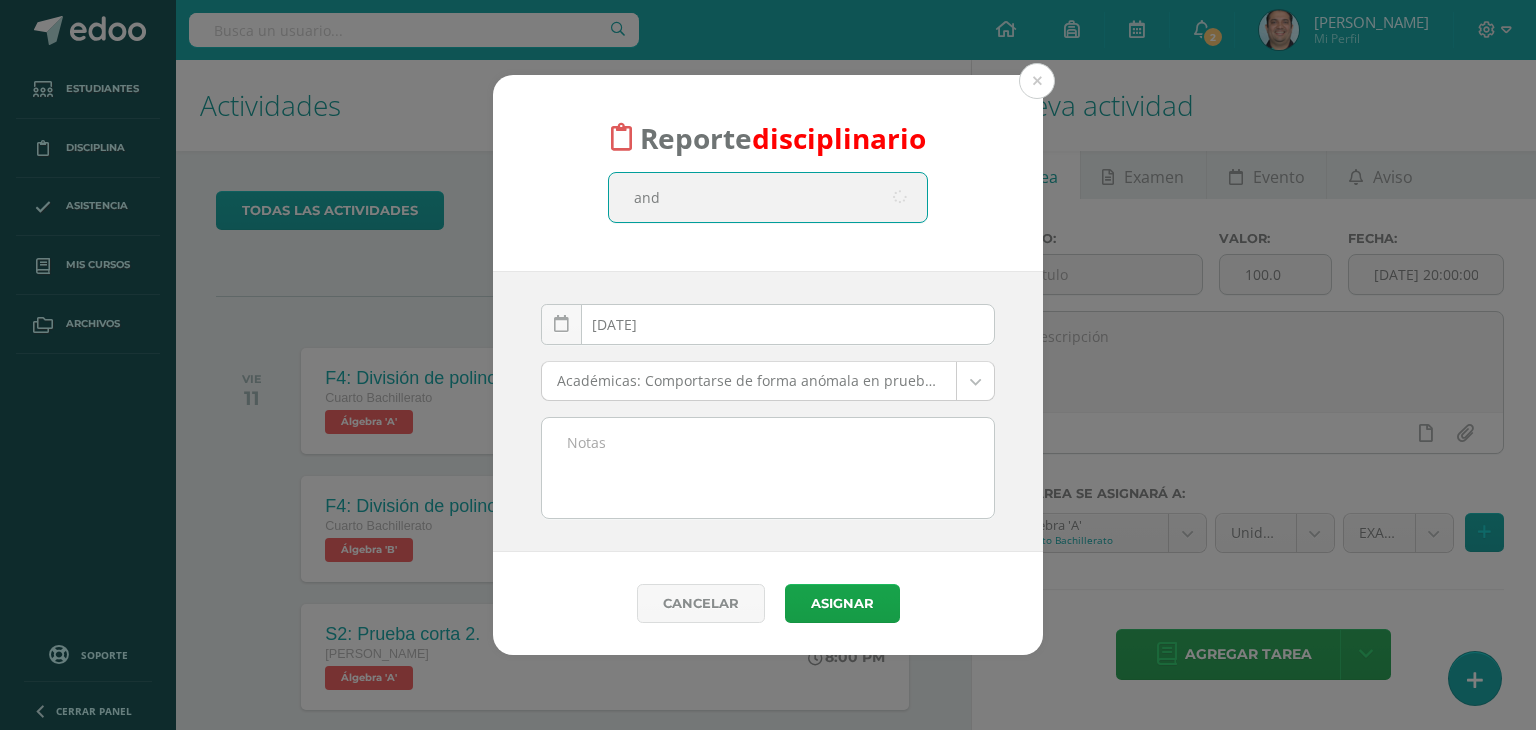 type on "andy" 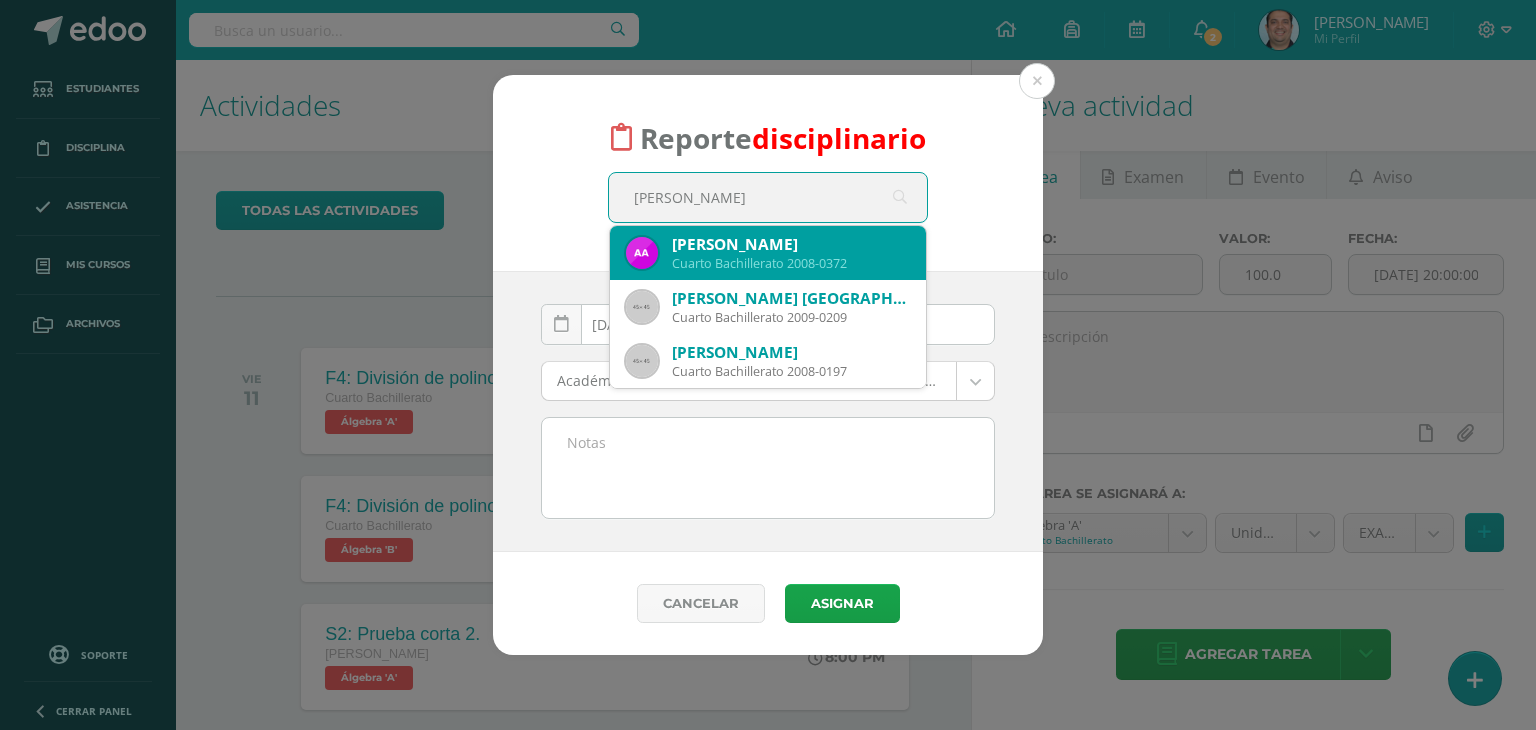click on "Cuarto Bachillerato 2008-0372" at bounding box center (791, 263) 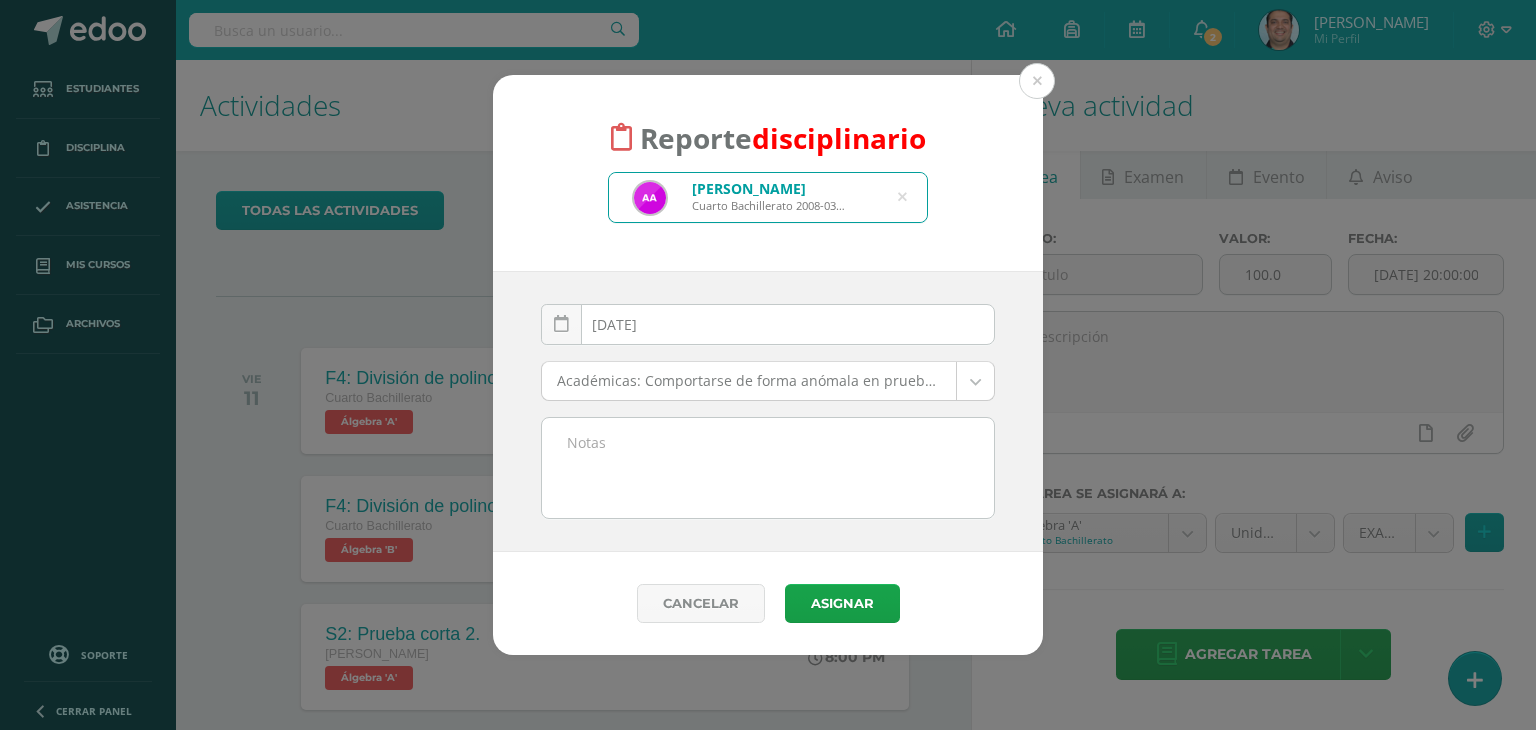 click on "Reporte  disciplinario Andy Giselle Andrino Aquino Cuarto Bachillerato 2008-0372 andy 2025-07-10 July, 2025 Mo Tu We Th Fr Sa Su 30 1 2 3 4 5 6 7 8 9 10 11 12 13 14 15 16 17 18 19 20 21 22 23 24 25 26 27 28 29 30 31 1 2 3 4 5 6 7 8 9 10 false Clear date     Académicas: Comportarse de forma anómala en pruebas o exámenes.                             Académicas: Comportarse de forma anómala en pruebas o exámenes. Académicas: Copiar en actividades, trabajos y exámenes, catalogado como una violación a la honestidad académica. Académicas: Entrada tarde al salón de clases con base en el horario en más de tres ocasiones. Académicas: Falsificar firmas y documentos, considerada una violación seria de las normas. Académicas: Interrumpir el desarrollo normal de la clase. Académicas: No utilizar el carné de identificación correctamente cuando se solicite. Académicas: Portar material impreso o digital inapropiado. Académicas: Presentar trabajos ajenos como propios. Interrumpir constantemente las clases" at bounding box center (768, 365) 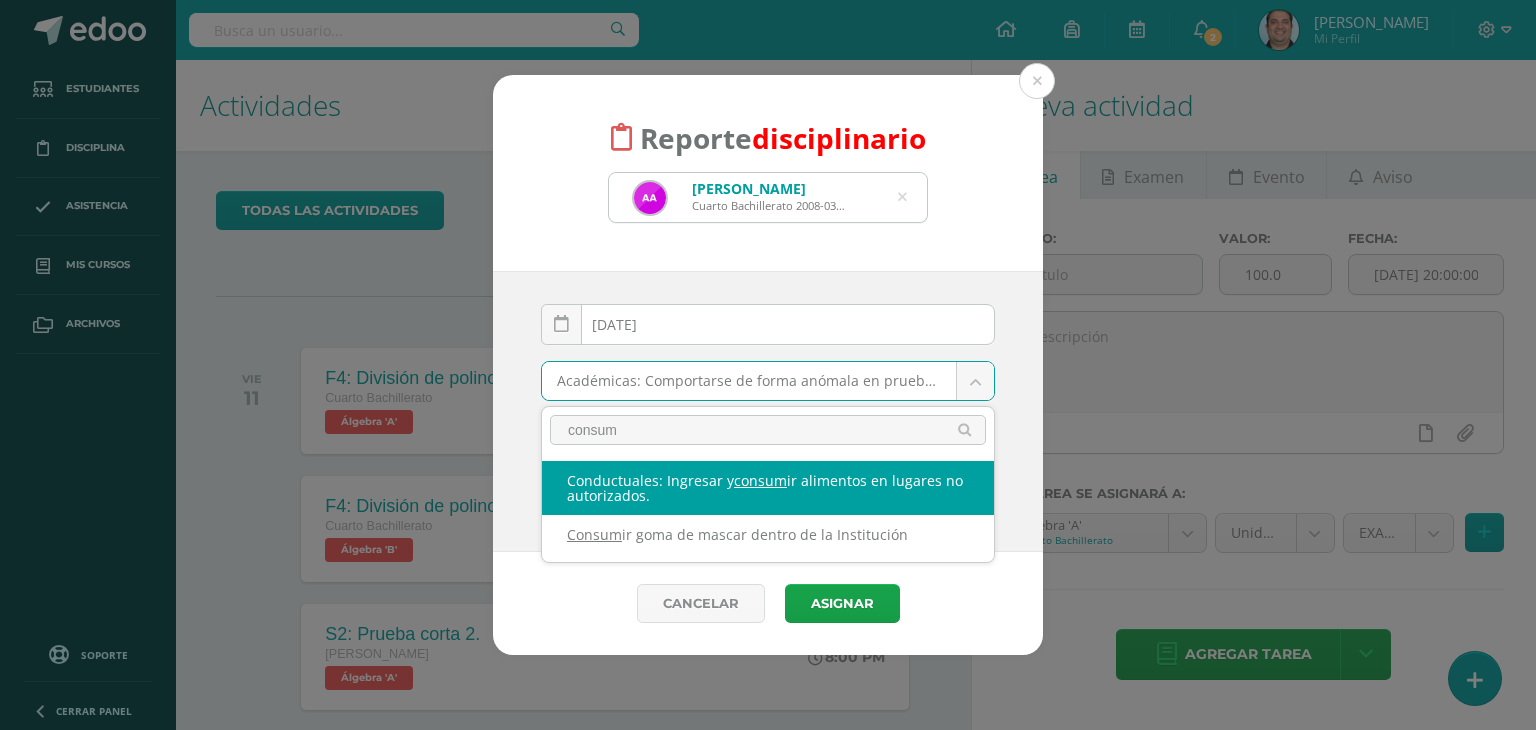 type on "consum" 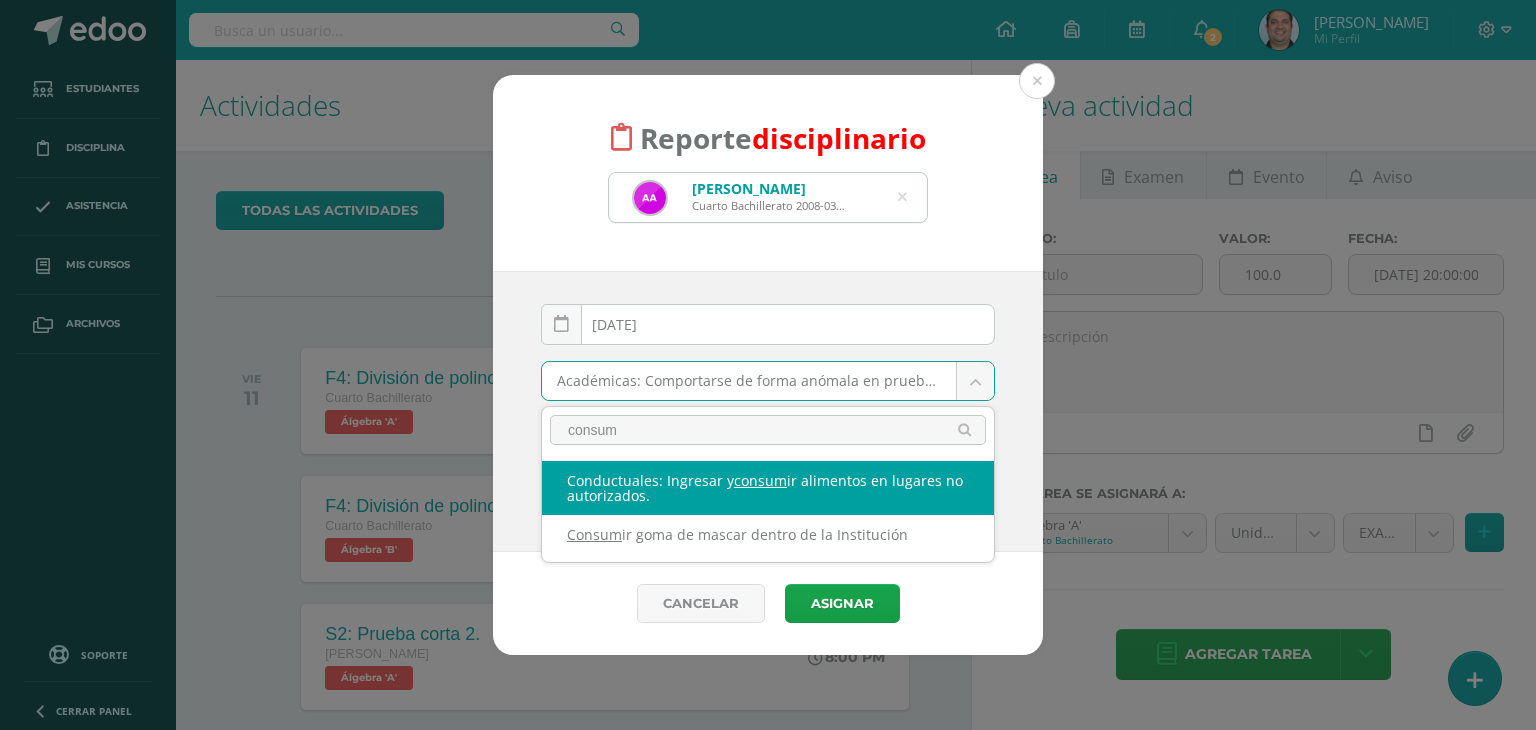 select on "34" 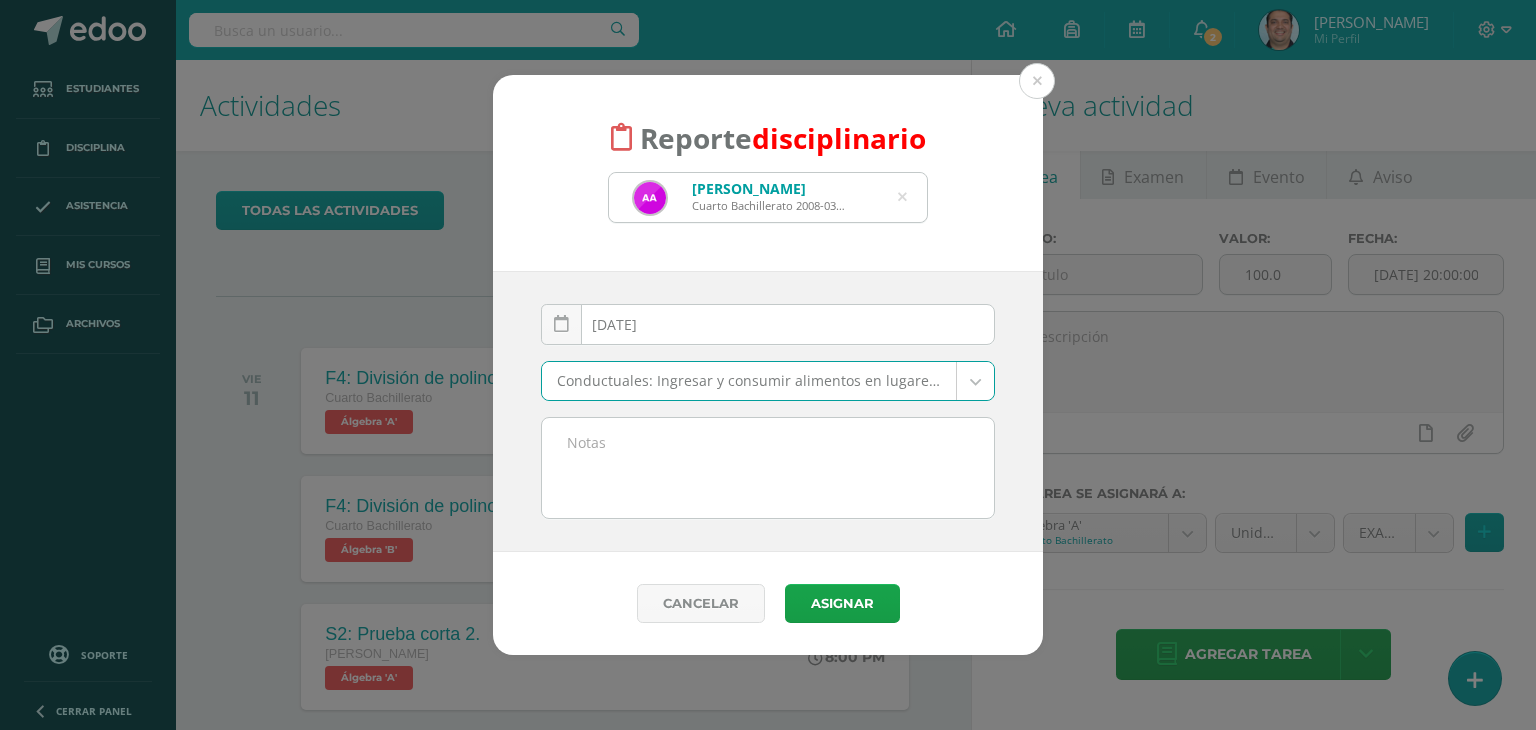 click on "Cancelar
Asignar
Asignar
Enviar y notificar  Enviar e imprimir" at bounding box center [768, 603] 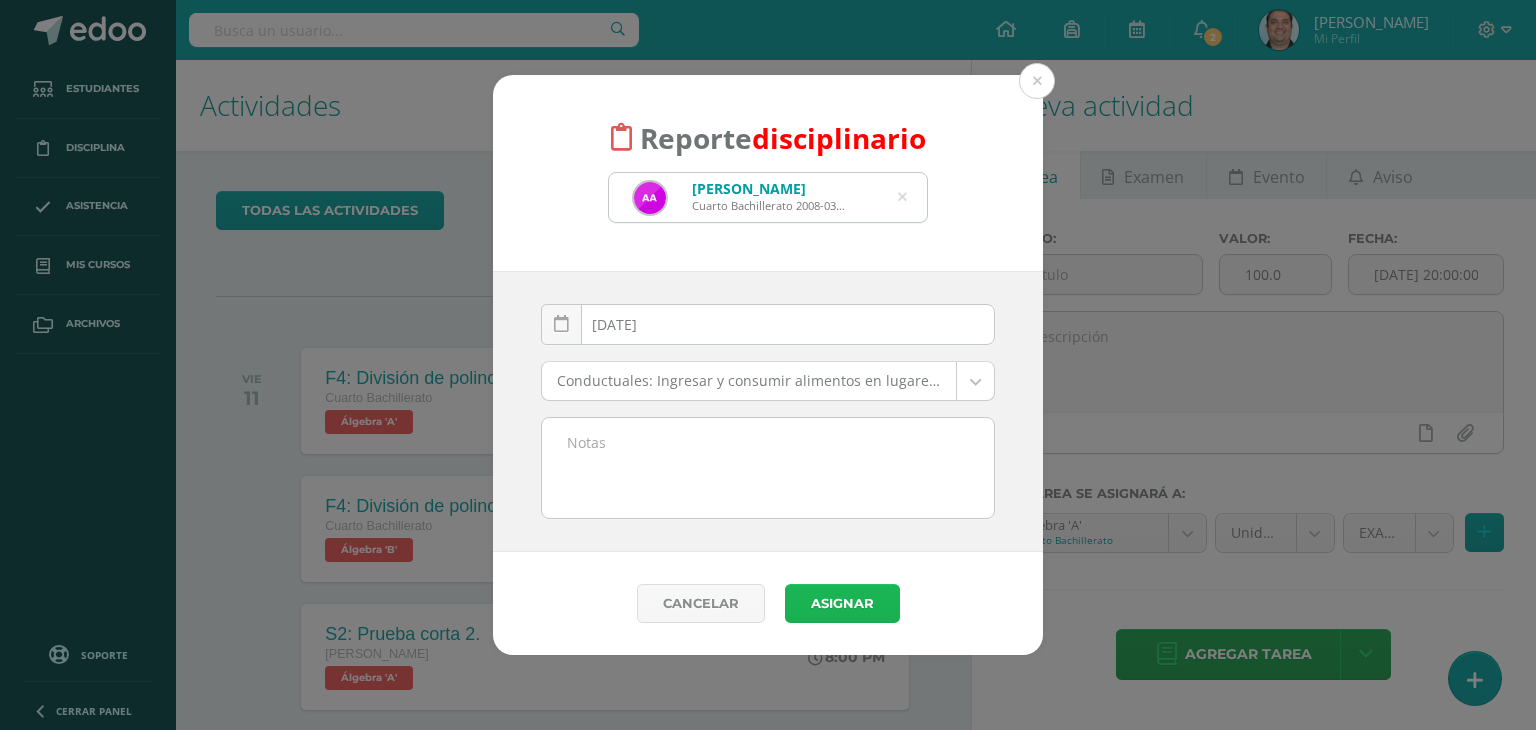 click on "Asignar" at bounding box center [842, 603] 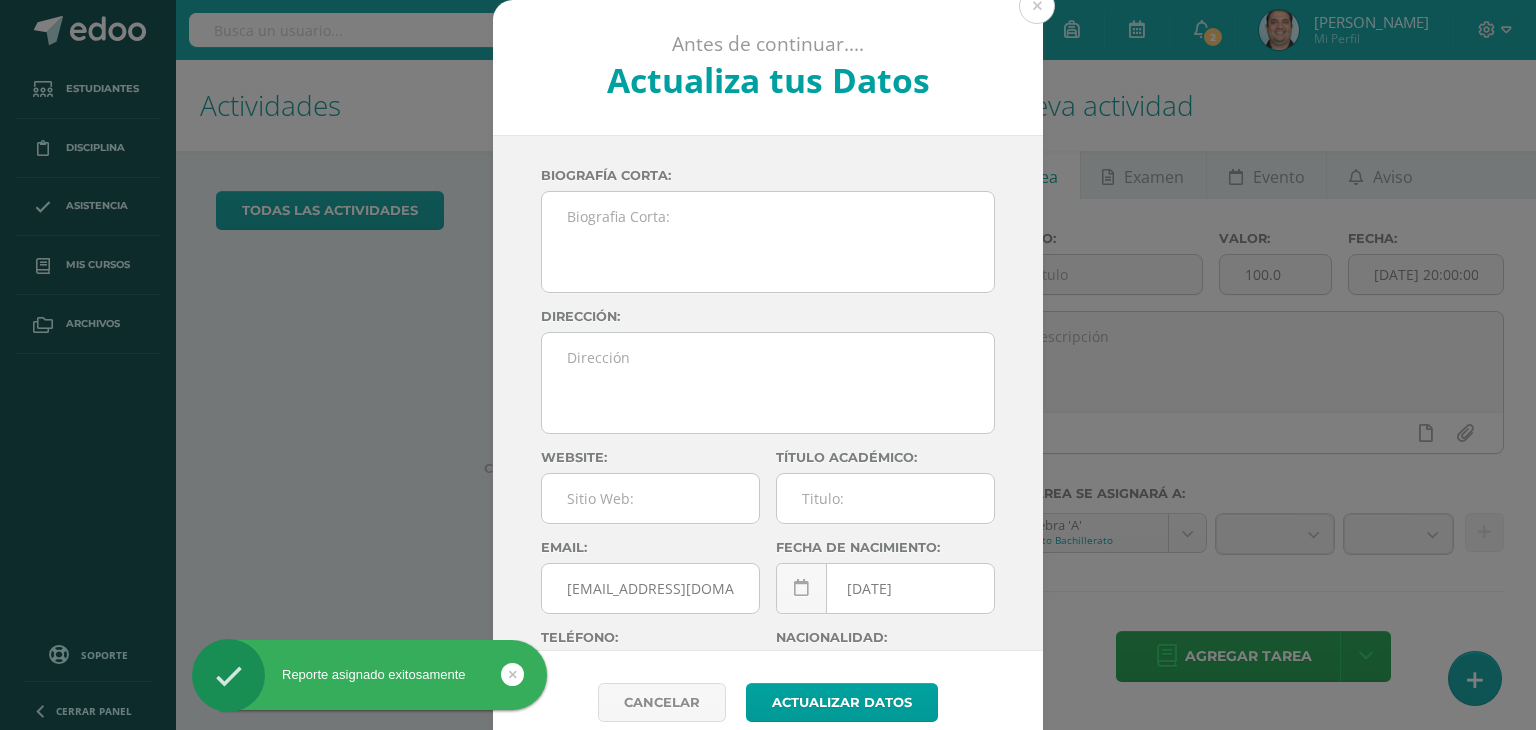 scroll, scrollTop: 0, scrollLeft: 0, axis: both 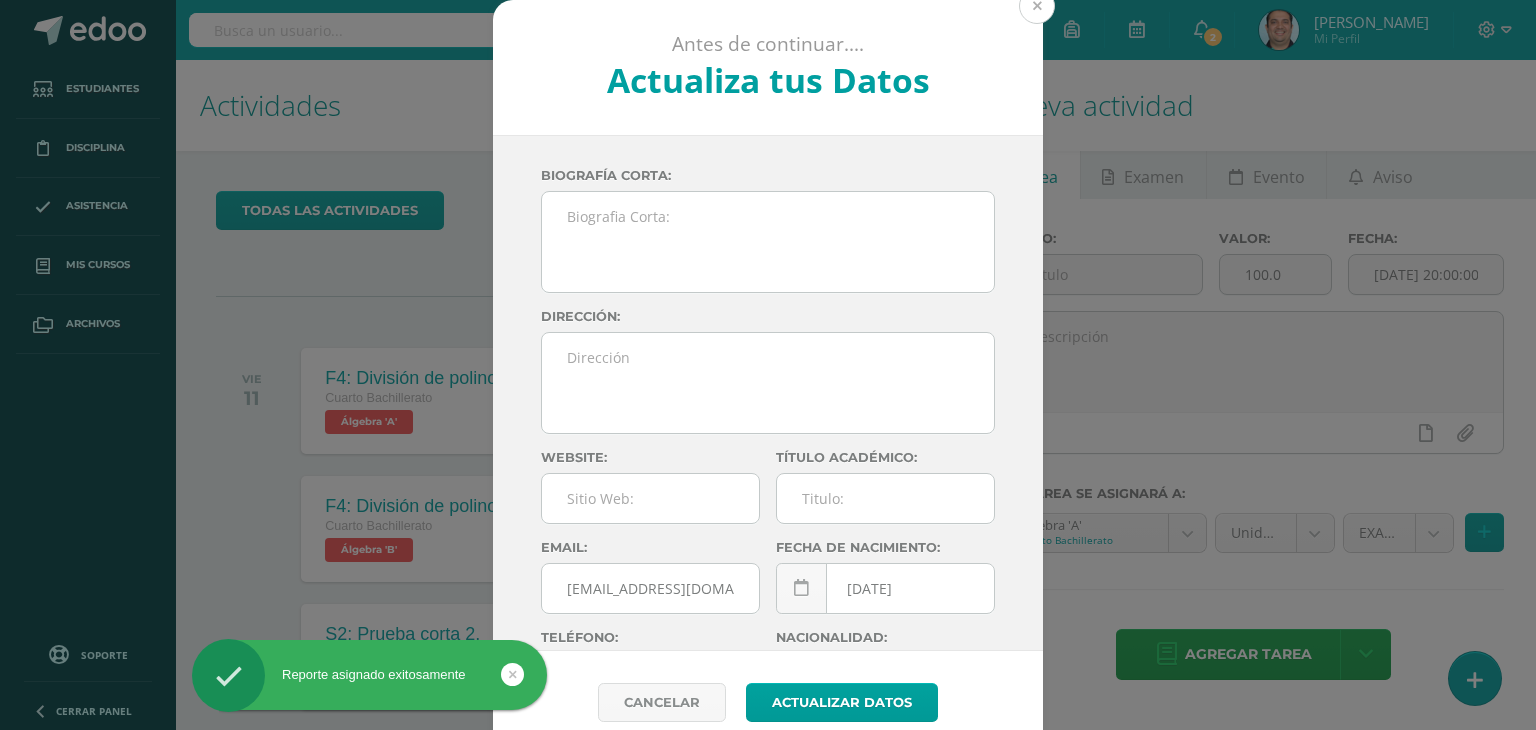 click at bounding box center [1037, 6] 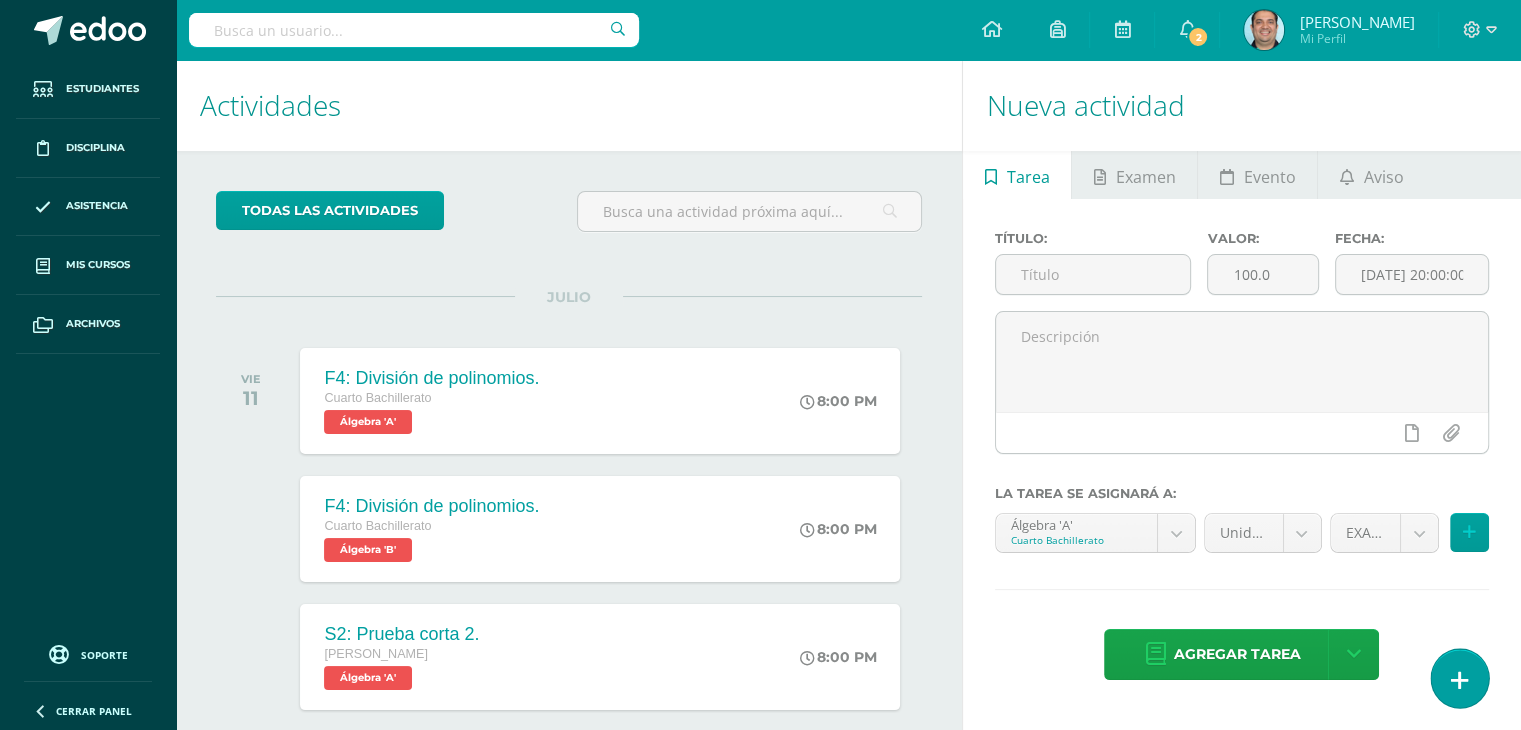 click at bounding box center (1459, 678) 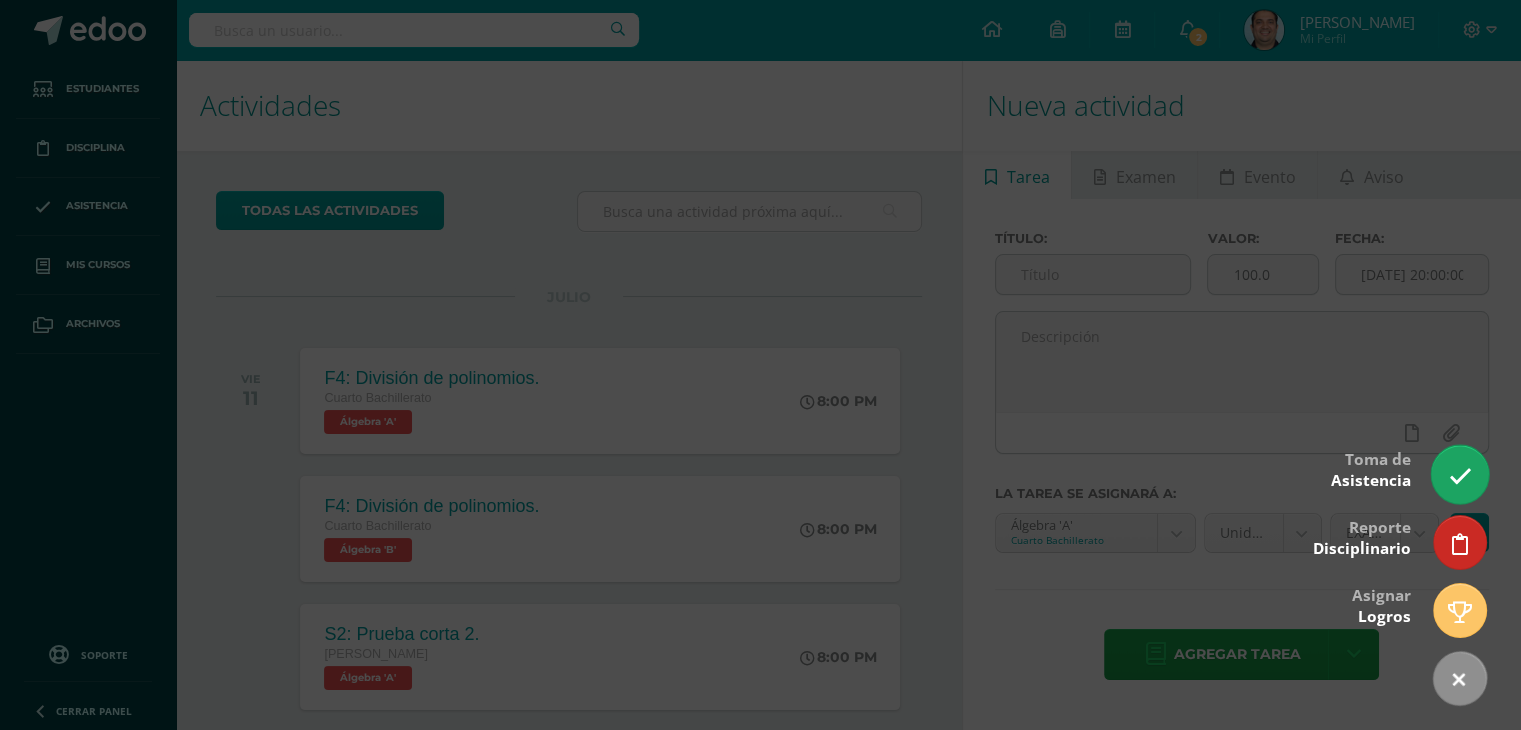 click at bounding box center [1459, 476] 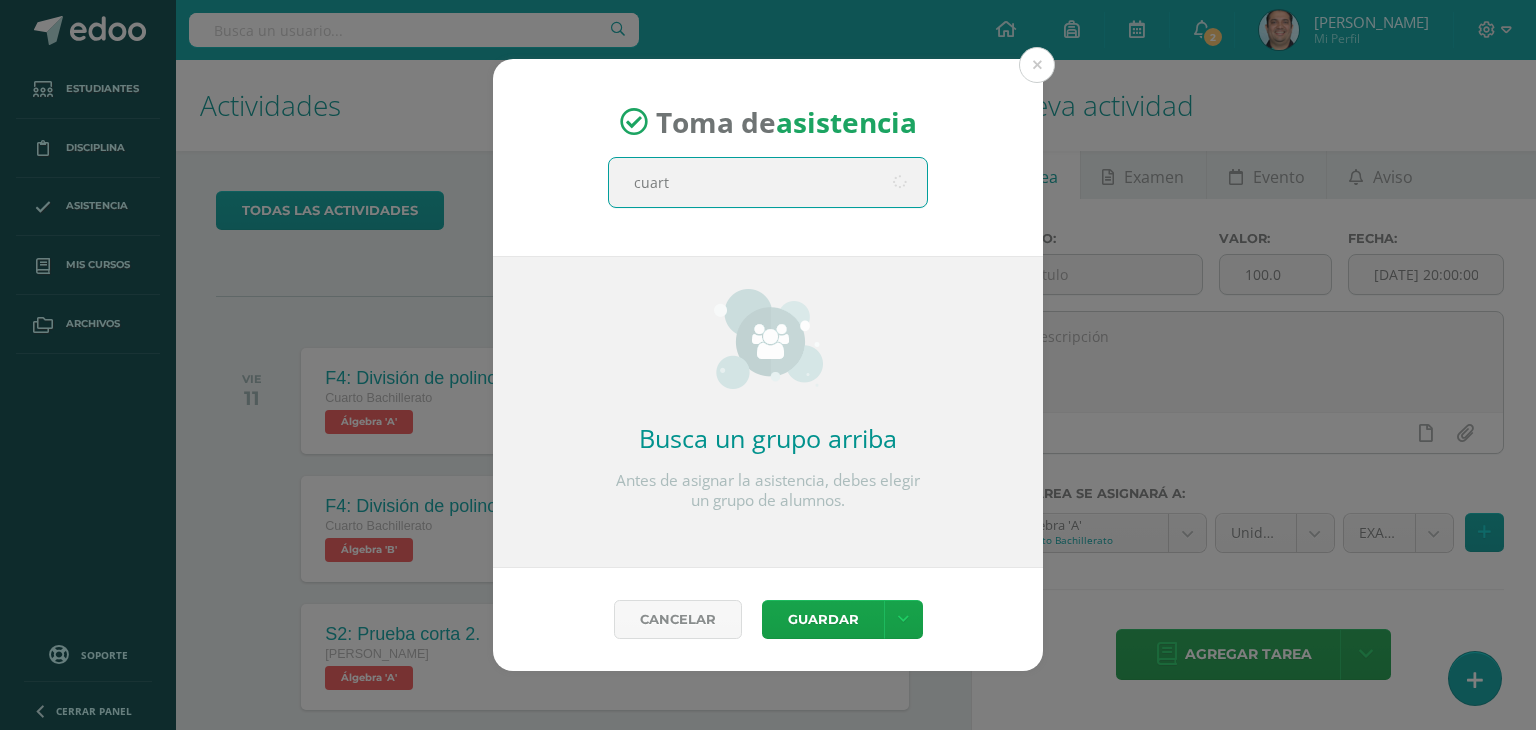 type on "cuarto" 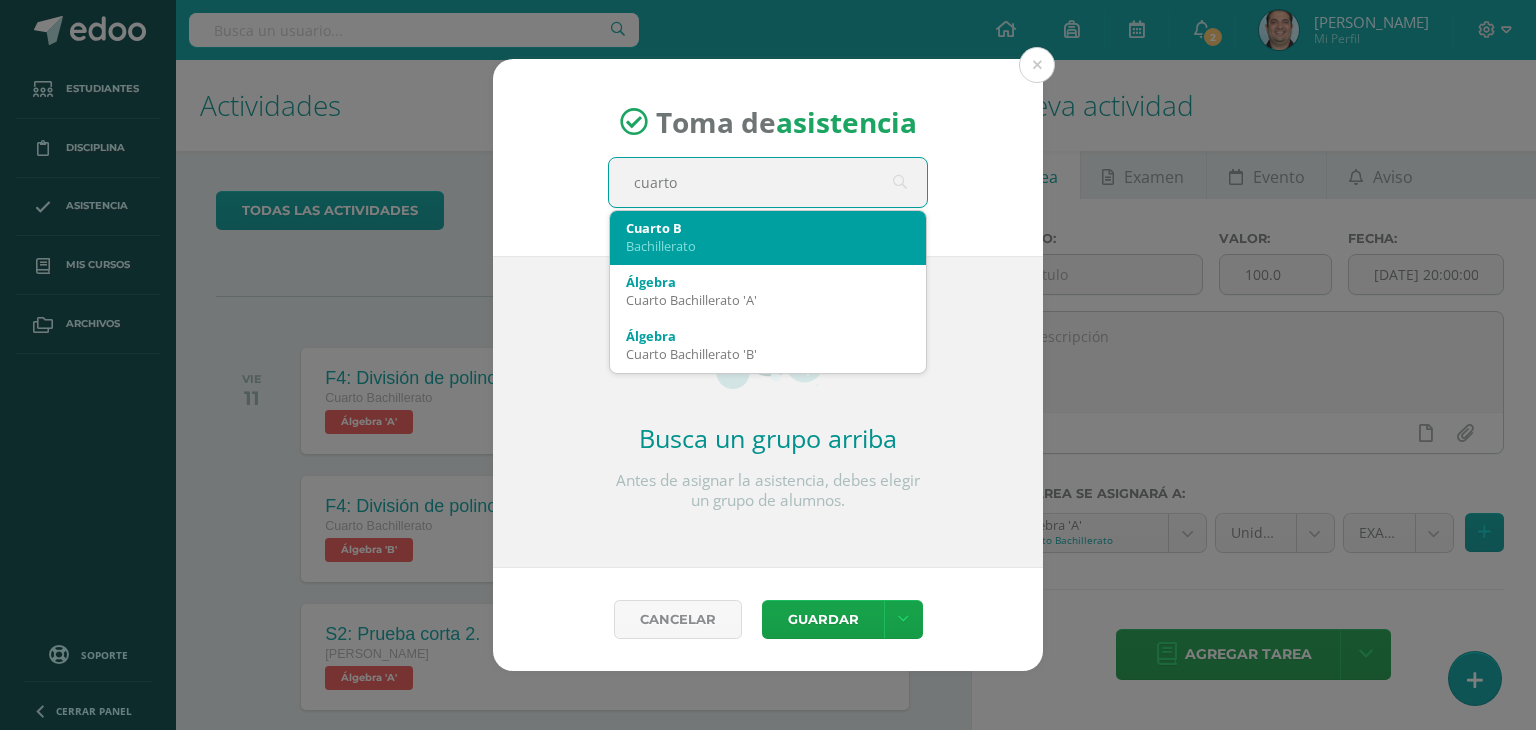 click on "Bachillerato" at bounding box center (768, 246) 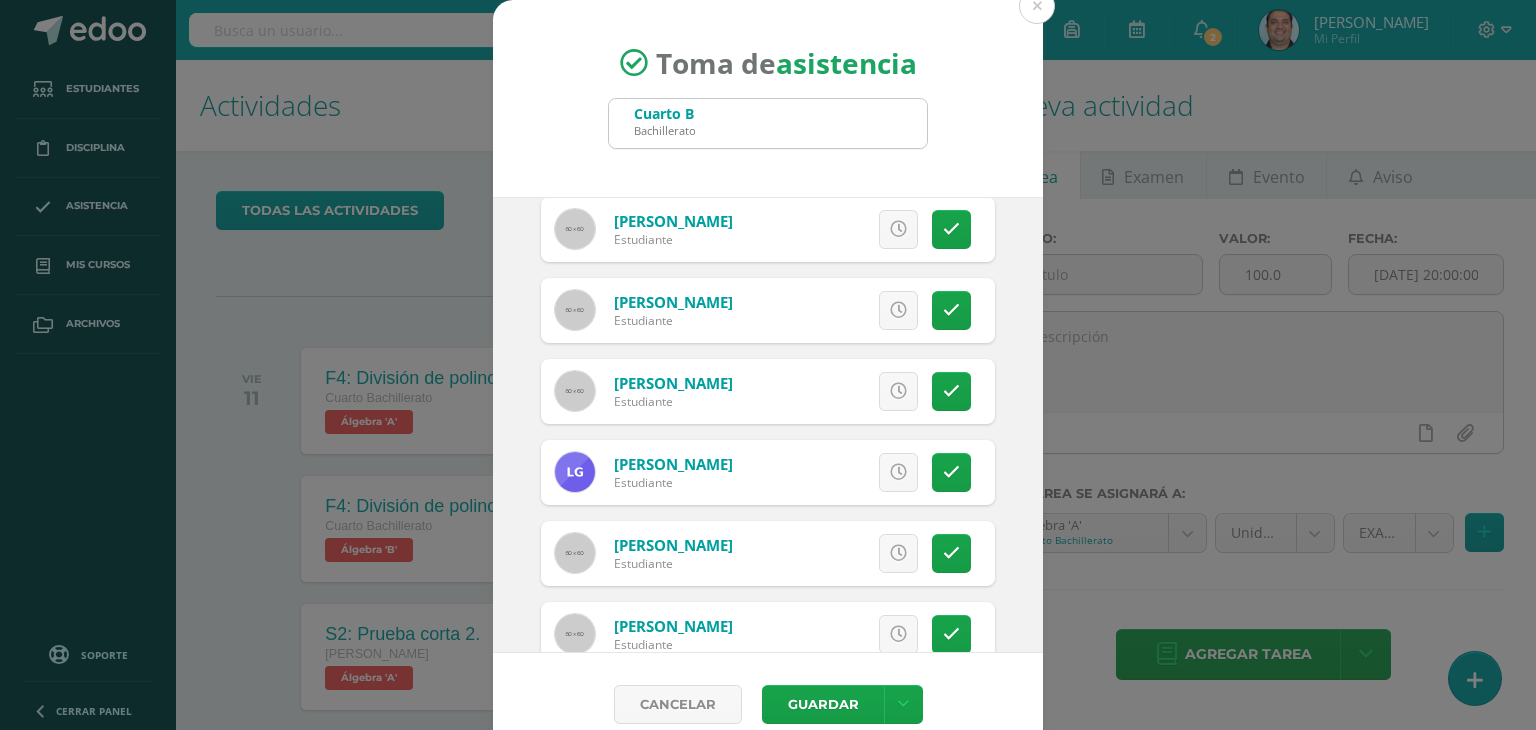 scroll, scrollTop: 736, scrollLeft: 0, axis: vertical 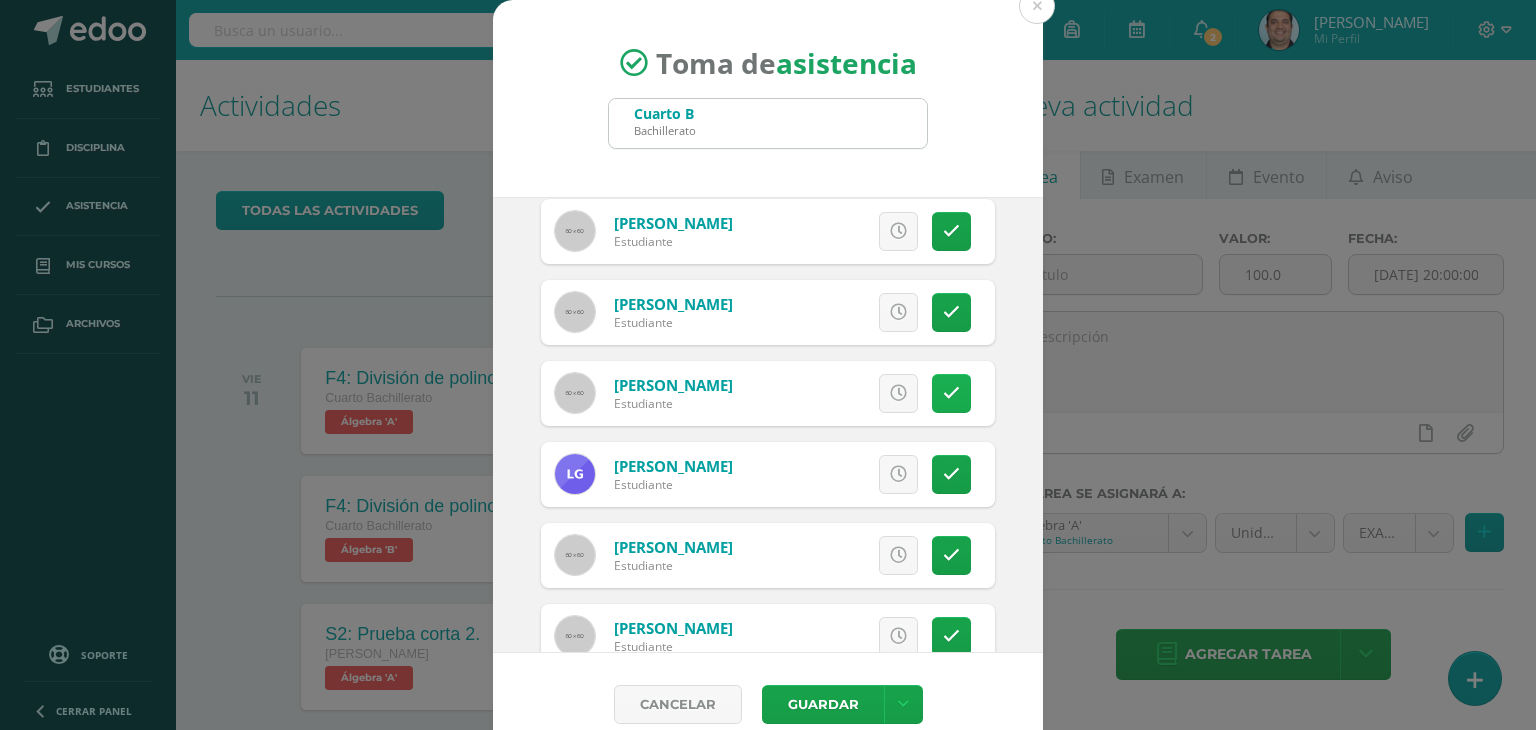 click at bounding box center (951, 393) 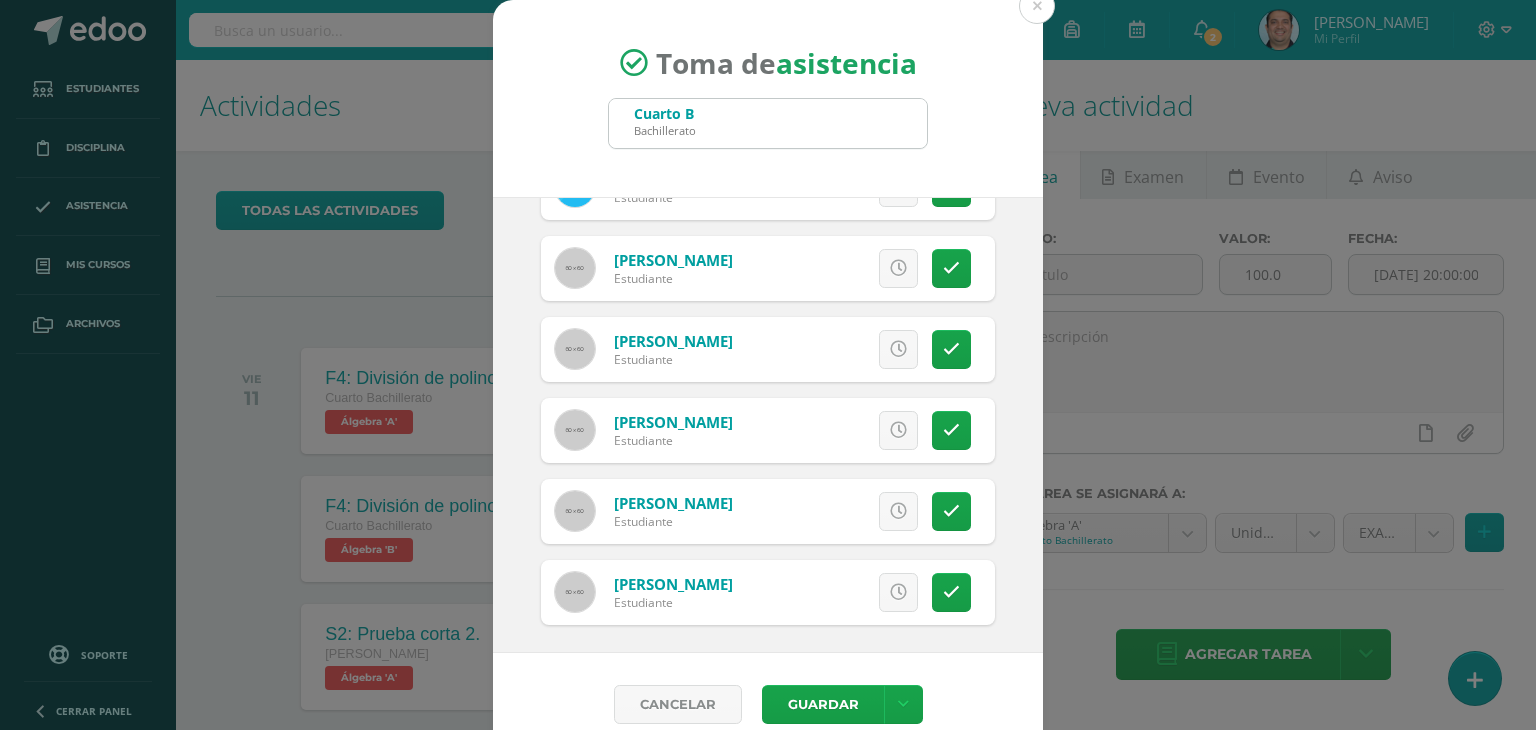 scroll, scrollTop: 1756, scrollLeft: 0, axis: vertical 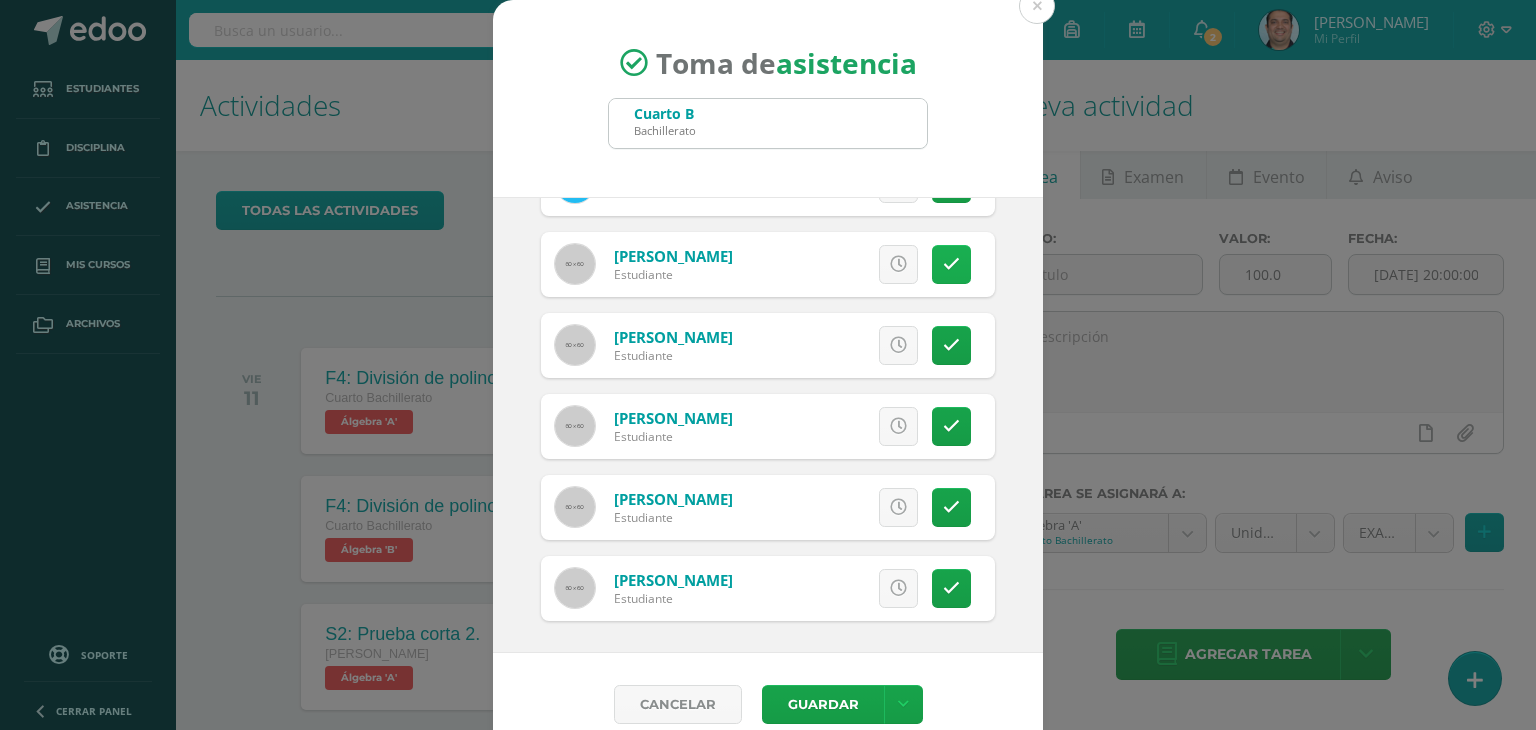 click at bounding box center (951, 264) 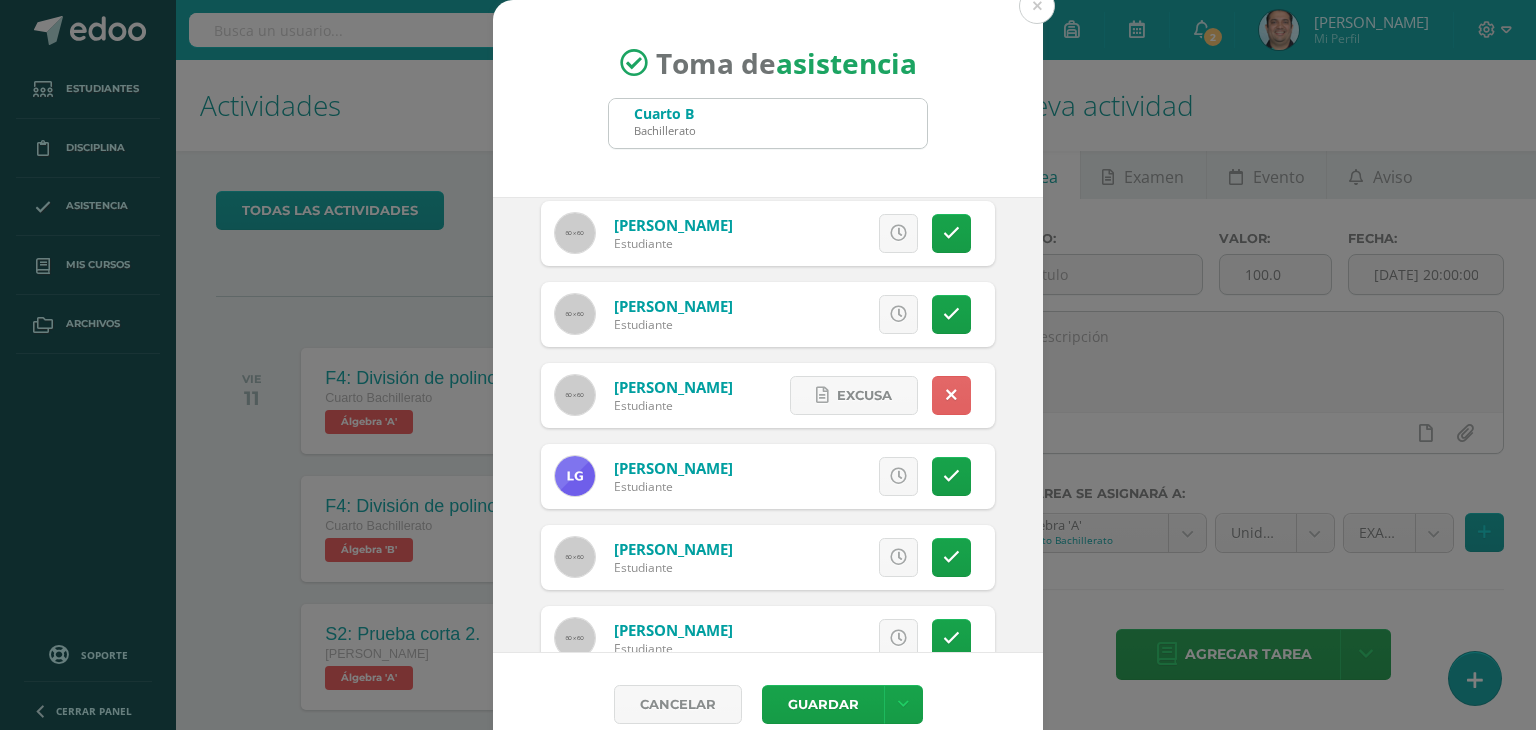 scroll, scrollTop: 732, scrollLeft: 0, axis: vertical 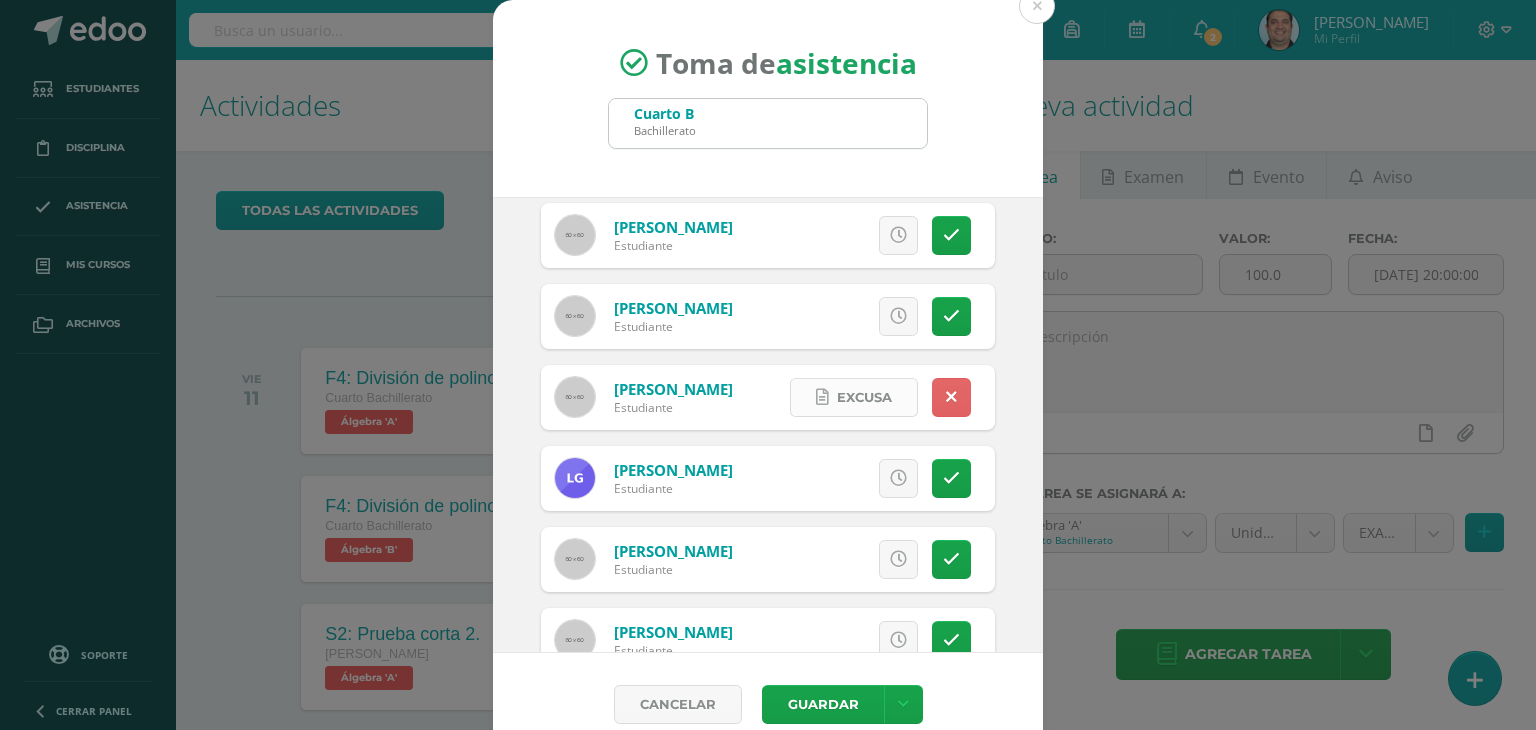 click on "Excusa" at bounding box center (864, 397) 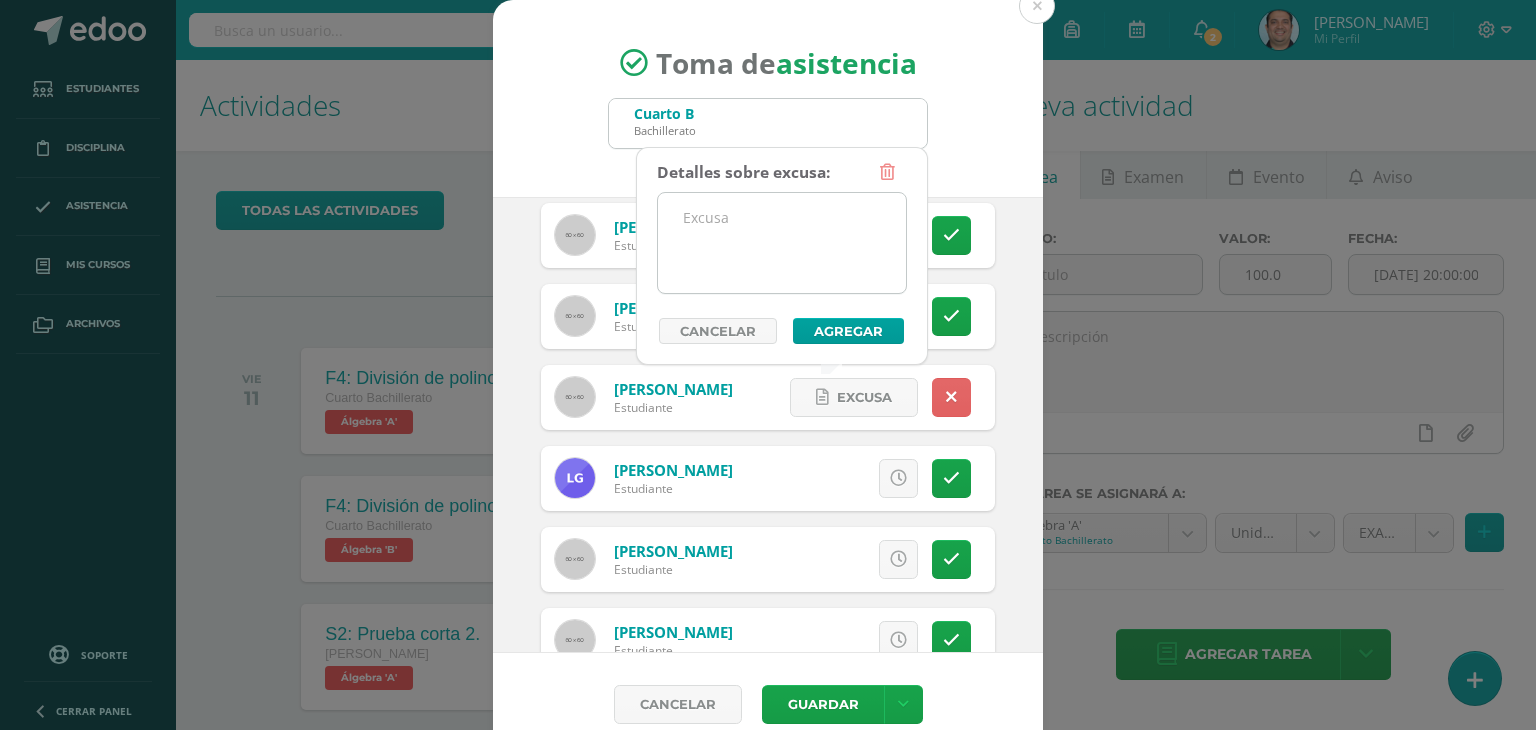 click at bounding box center (782, 243) 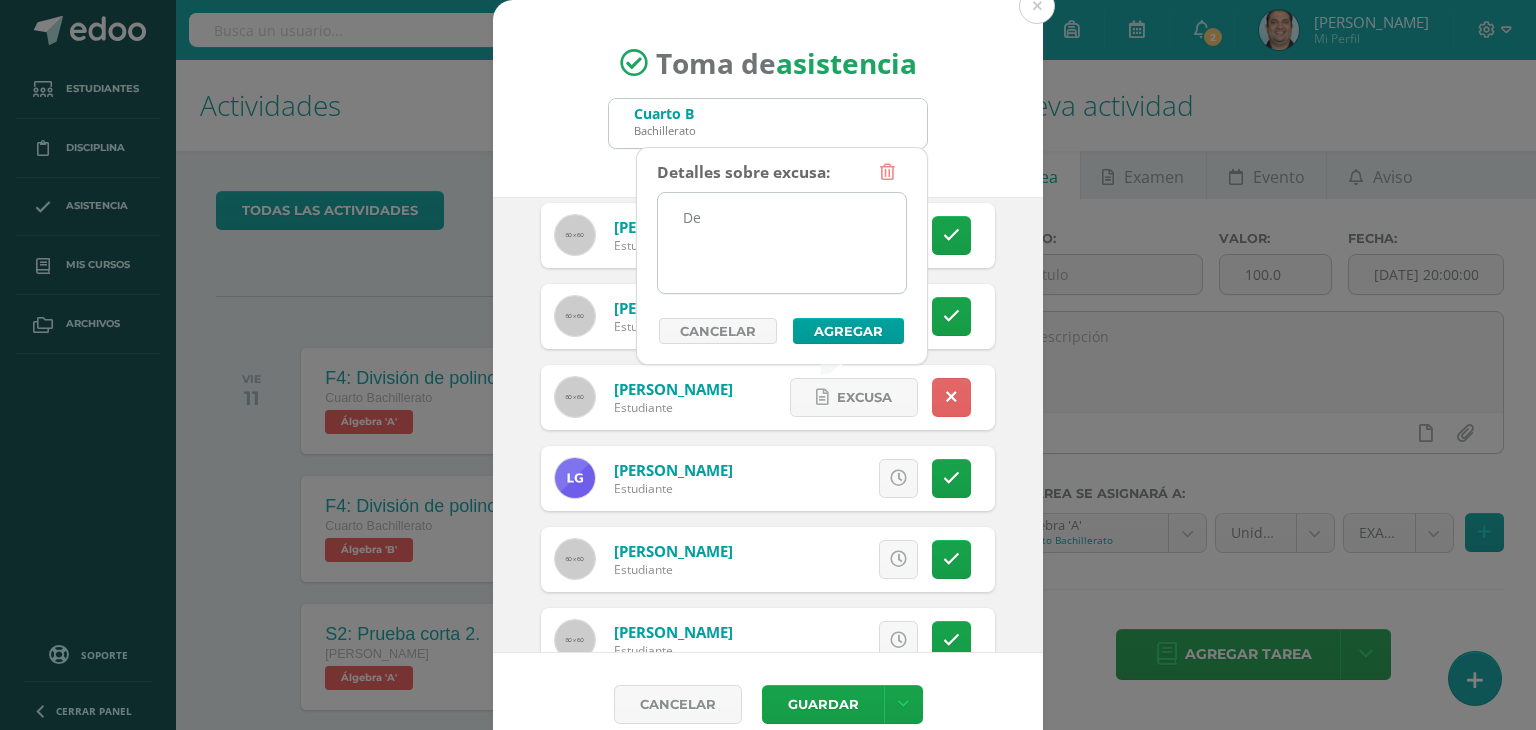 type on "D" 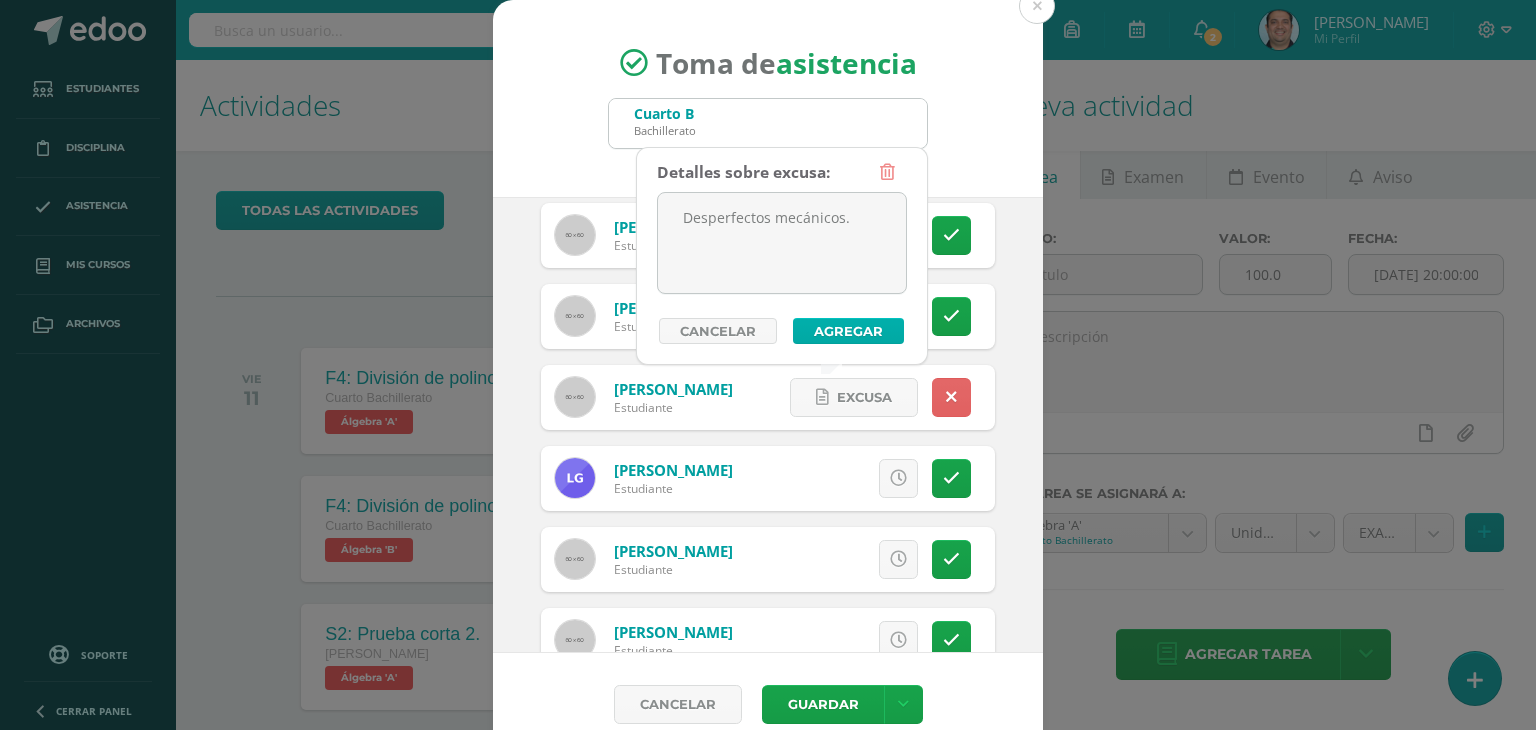 type on "Desperfectos mecánicos." 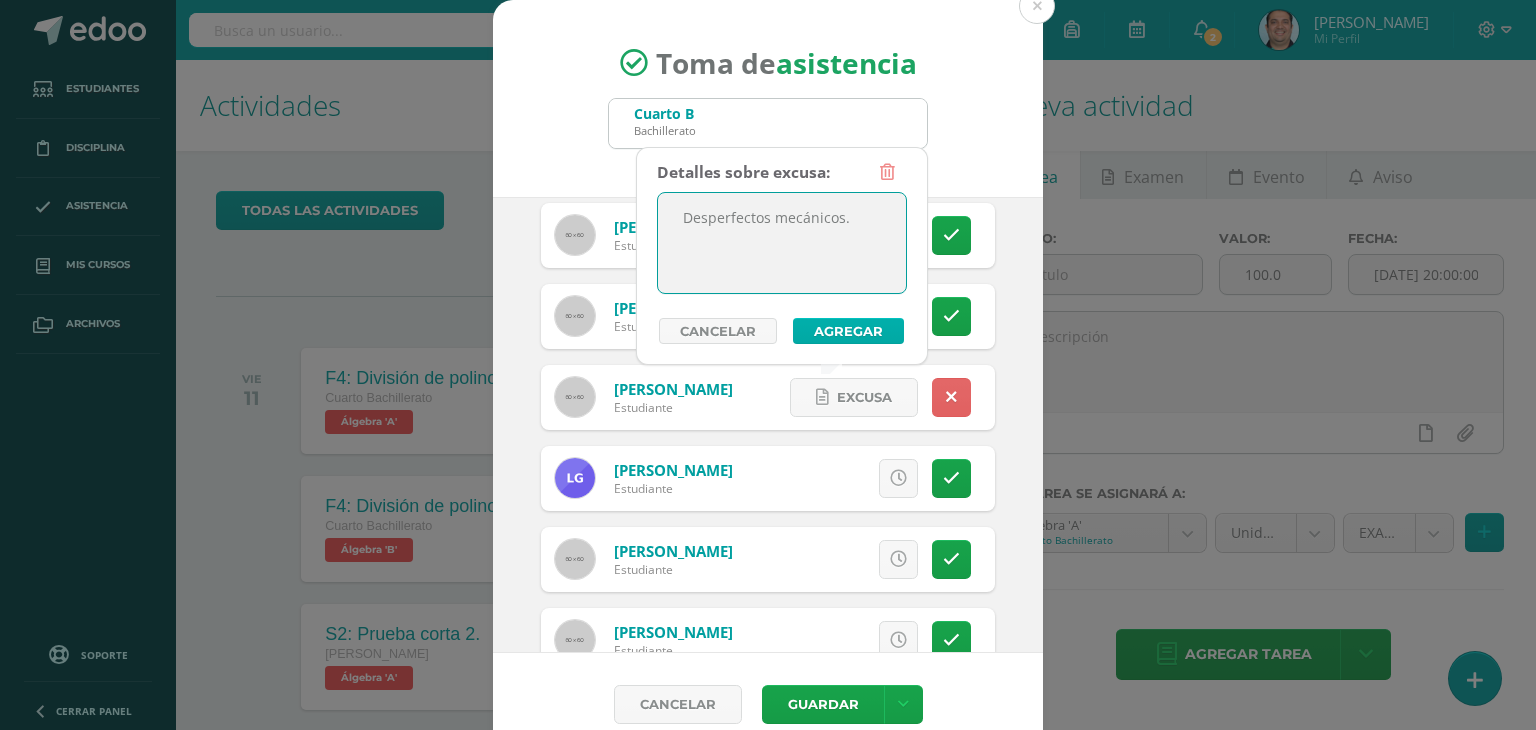 click on "Agregar" at bounding box center [848, 331] 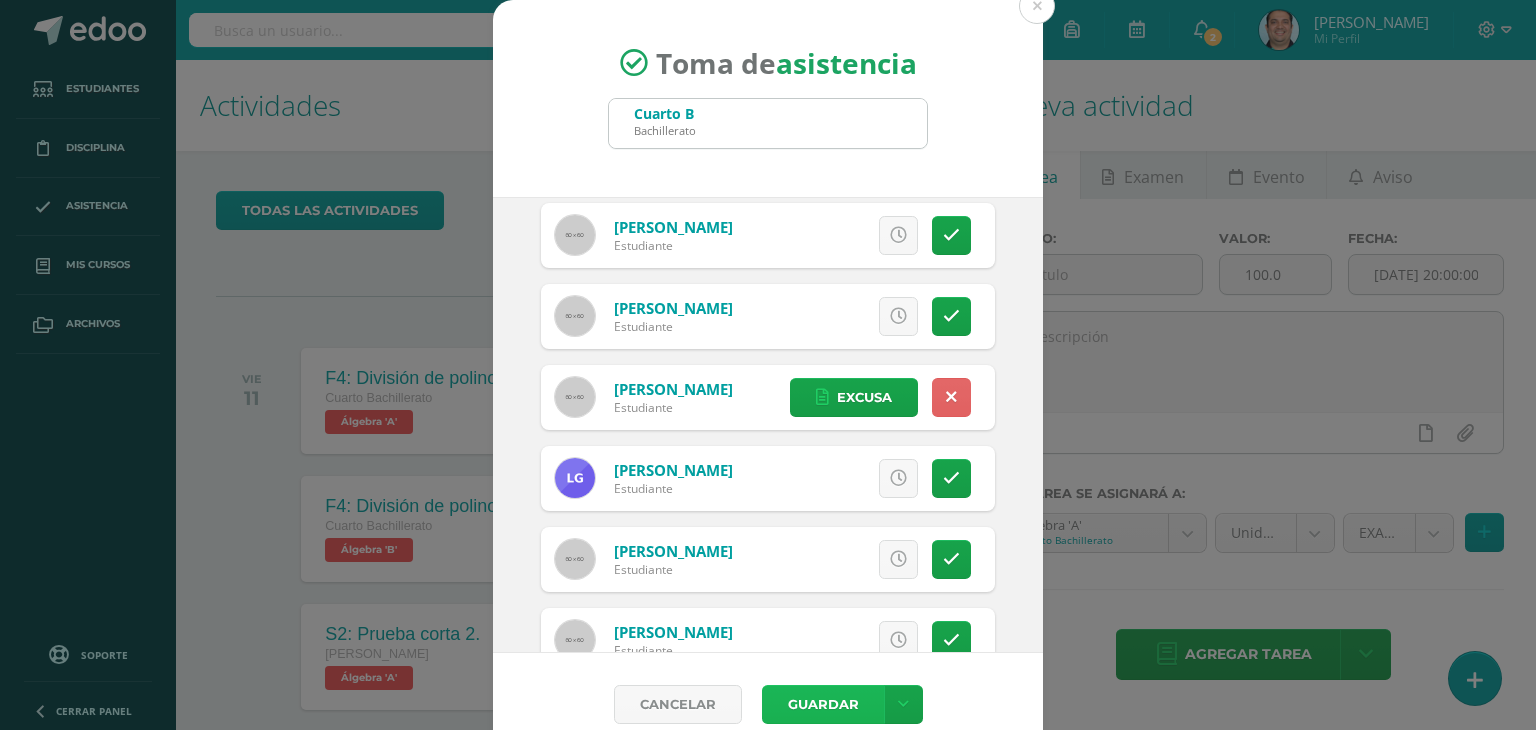 click on "Guardar" at bounding box center [823, 704] 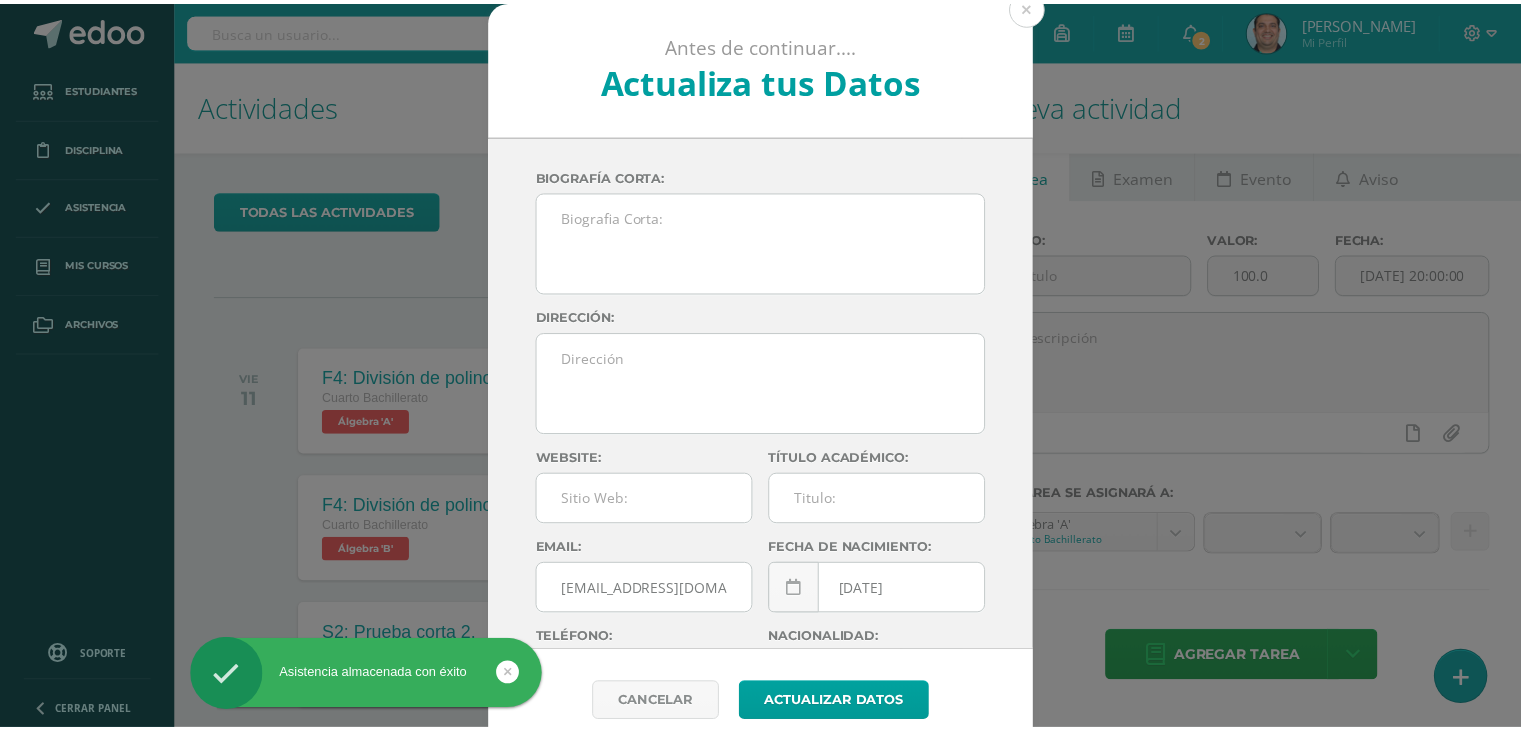 scroll, scrollTop: 0, scrollLeft: 0, axis: both 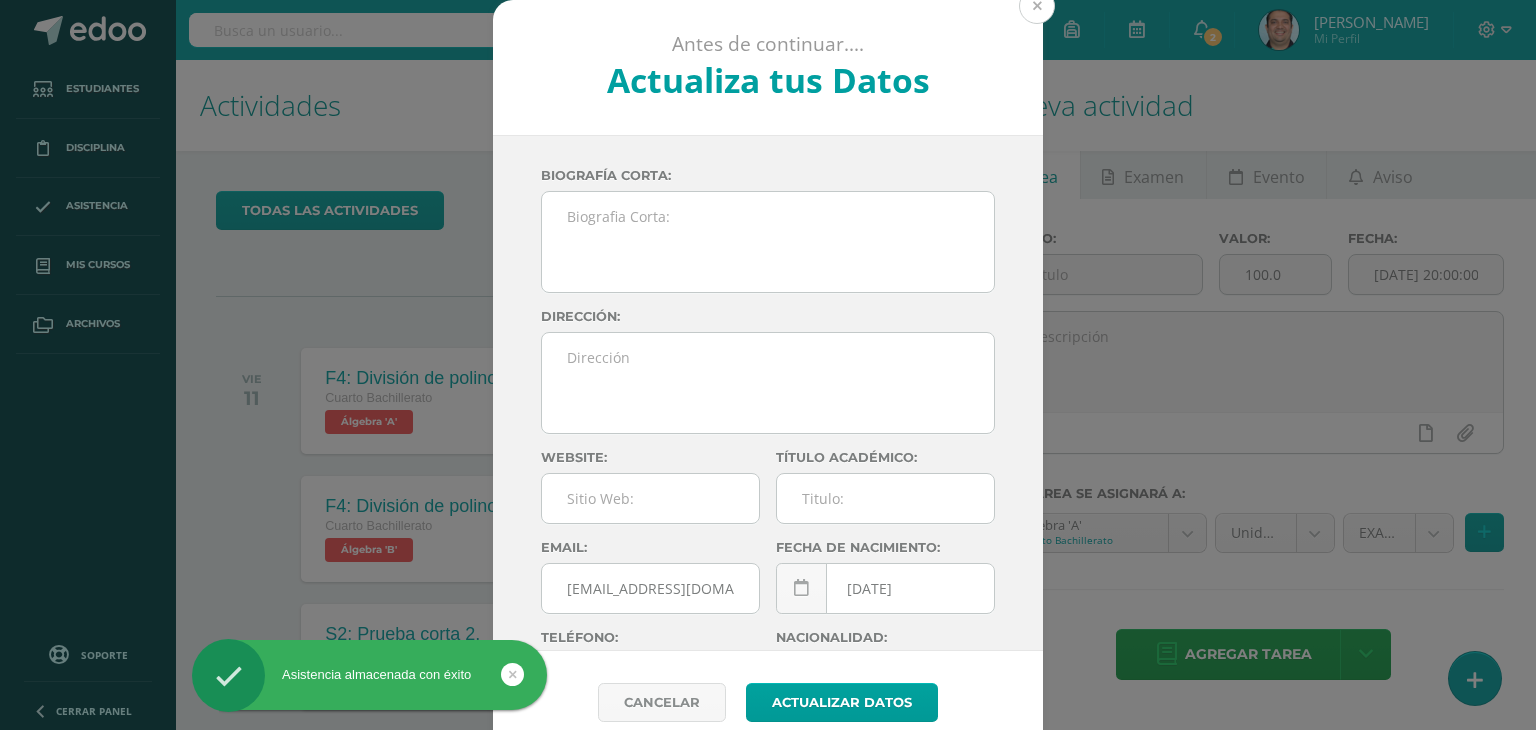 click at bounding box center [1037, 6] 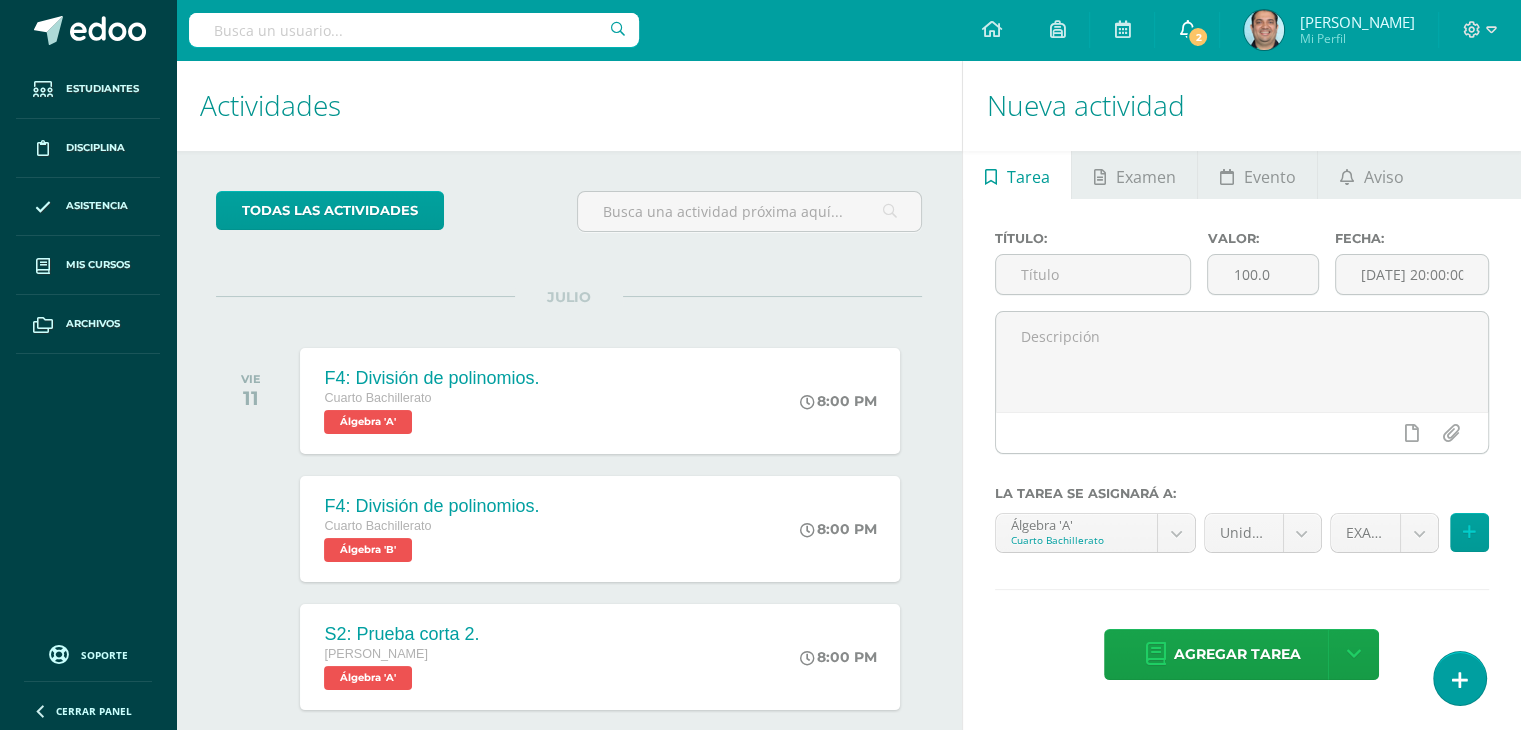 click on "2" at bounding box center [1198, 37] 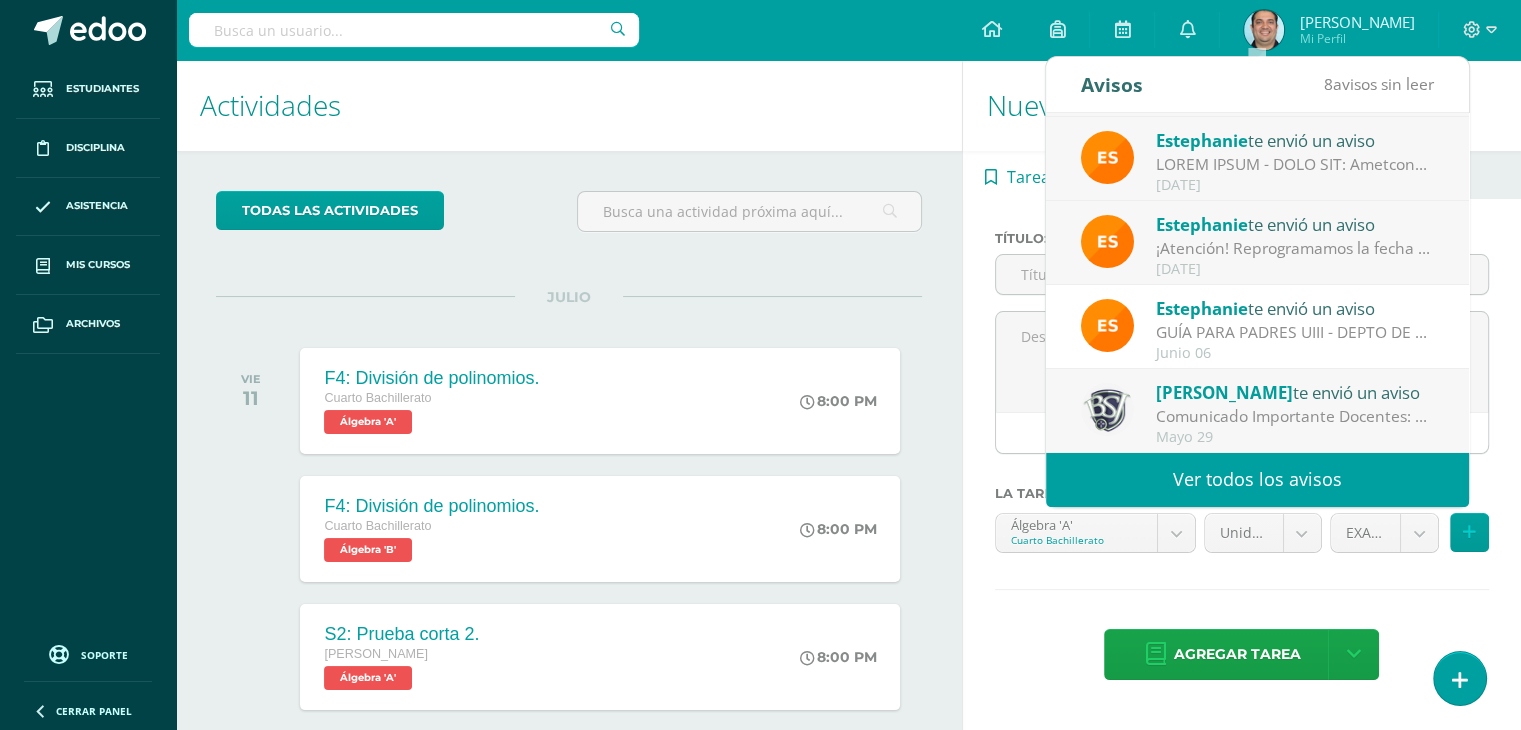 scroll, scrollTop: 0, scrollLeft: 0, axis: both 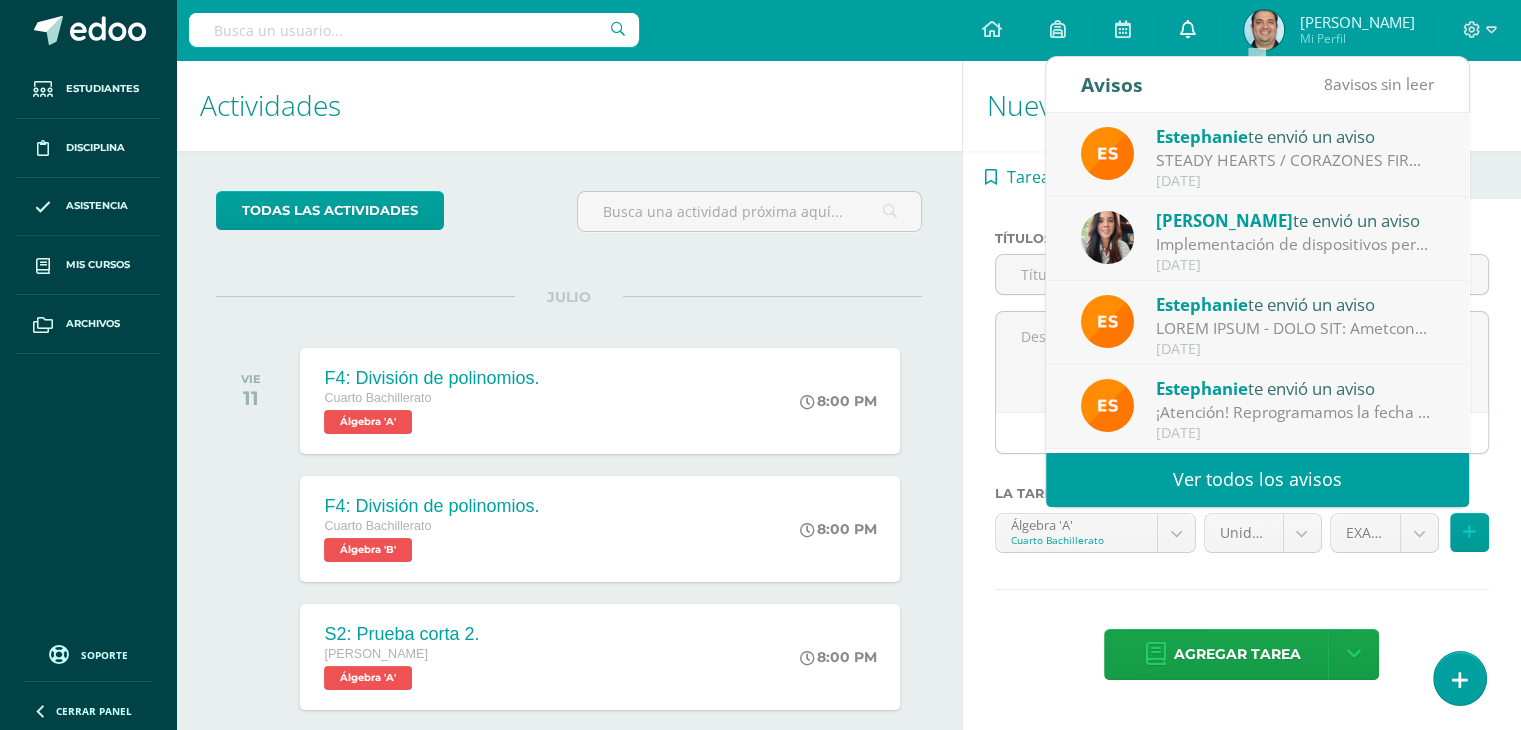 click at bounding box center [1187, 29] 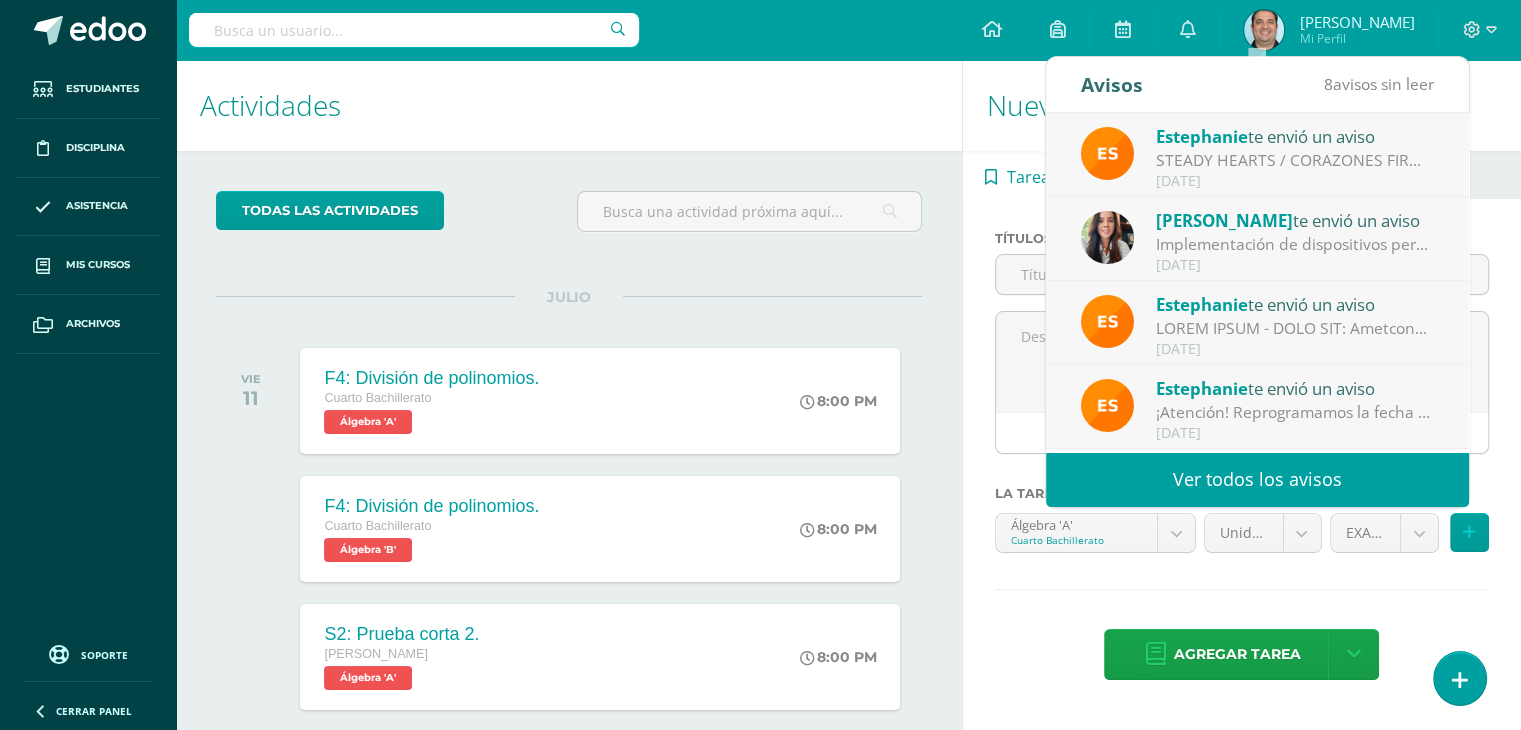click on "Configuración
Cerrar sesión
[PERSON_NAME]
Mi Perfil 2 0 Mis accesos directos Aún no hay accesos directos   a los que puedas acceder. Podrás ver todos los accesos directos   compartidos por el colegio desde acá. Aún no hay accesos directos   a los que puedas acceder. Podrás ver todos los accesos directos   compartidos por el colegio desde acá." at bounding box center (848, 30) 